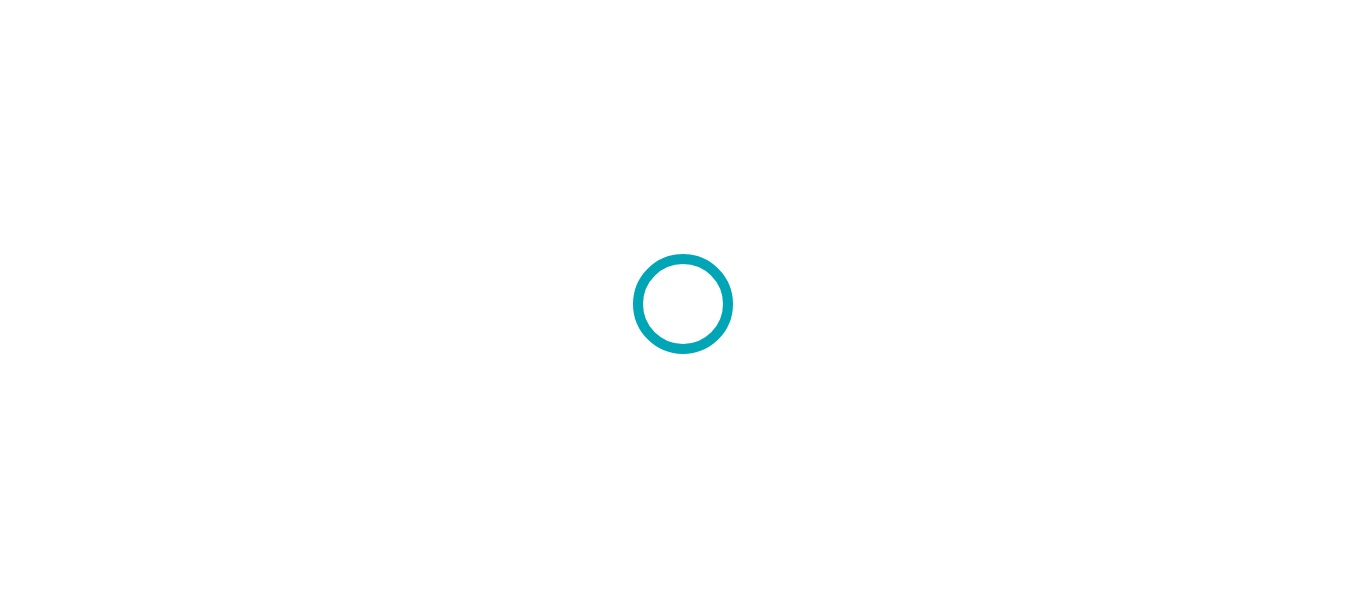 scroll, scrollTop: 0, scrollLeft: 0, axis: both 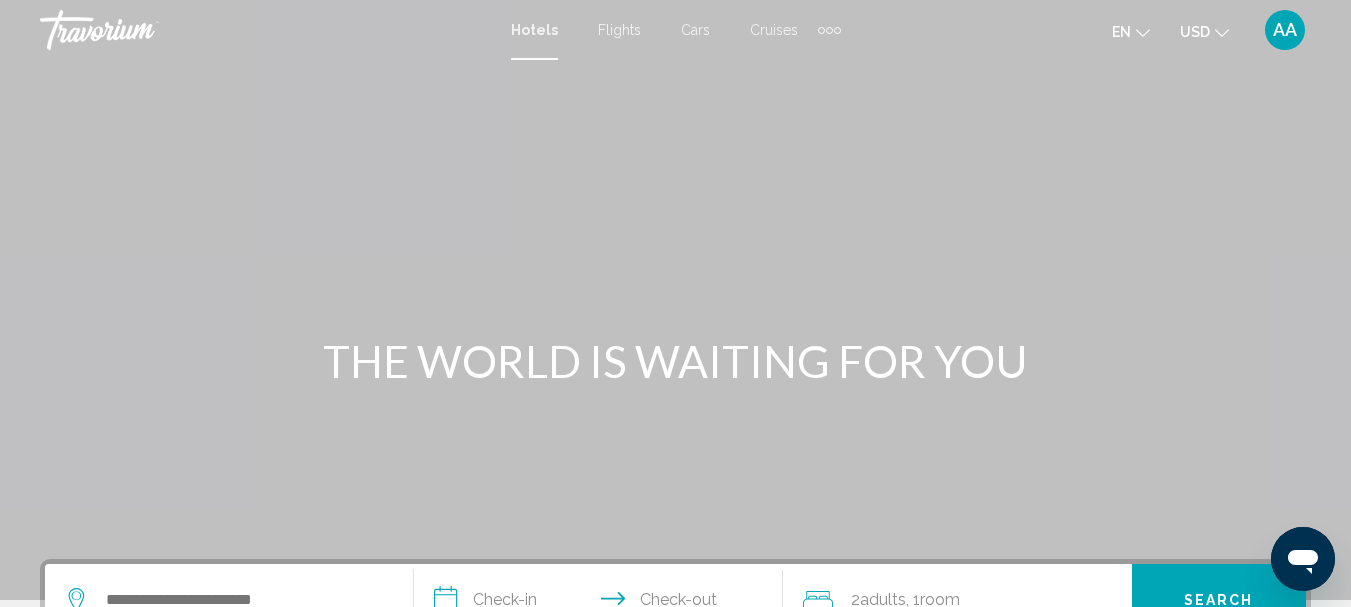 click on "Flights" at bounding box center (619, 30) 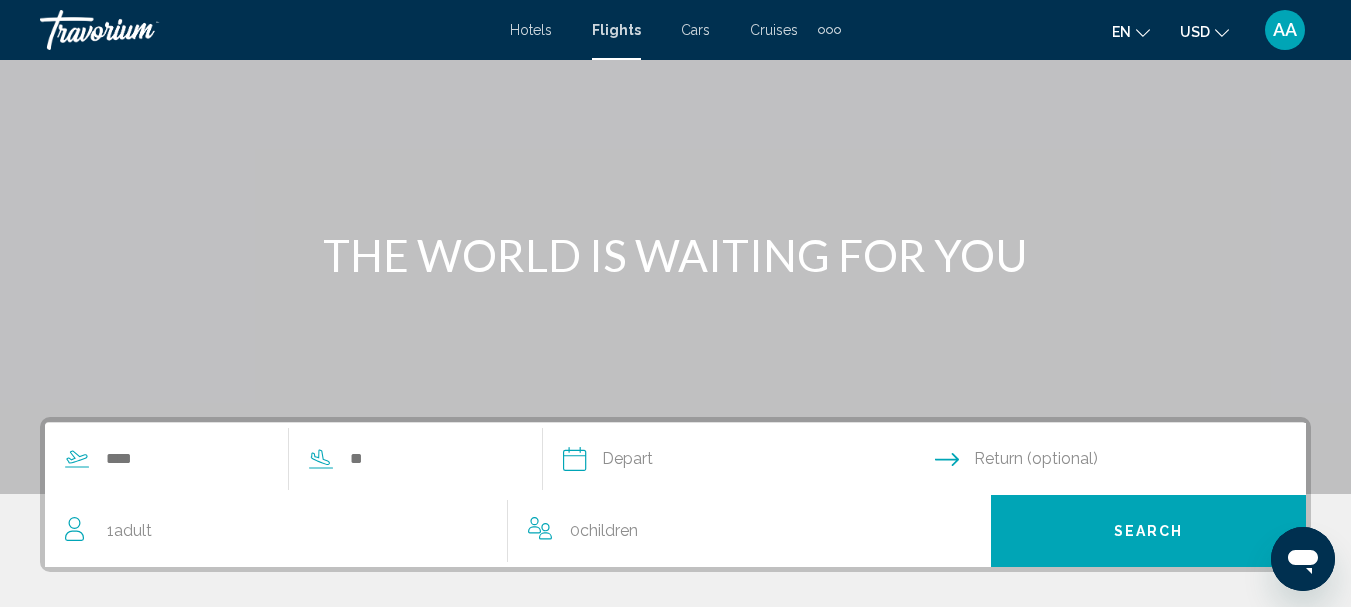 scroll, scrollTop: 200, scrollLeft: 0, axis: vertical 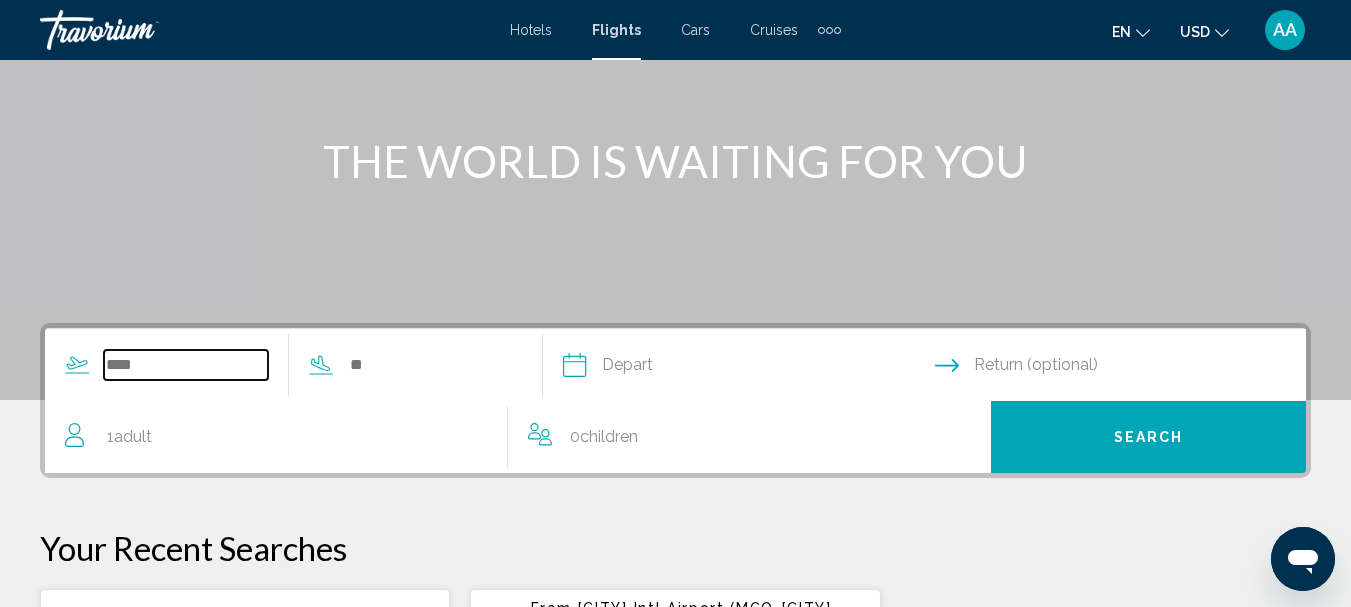 click at bounding box center (186, 365) 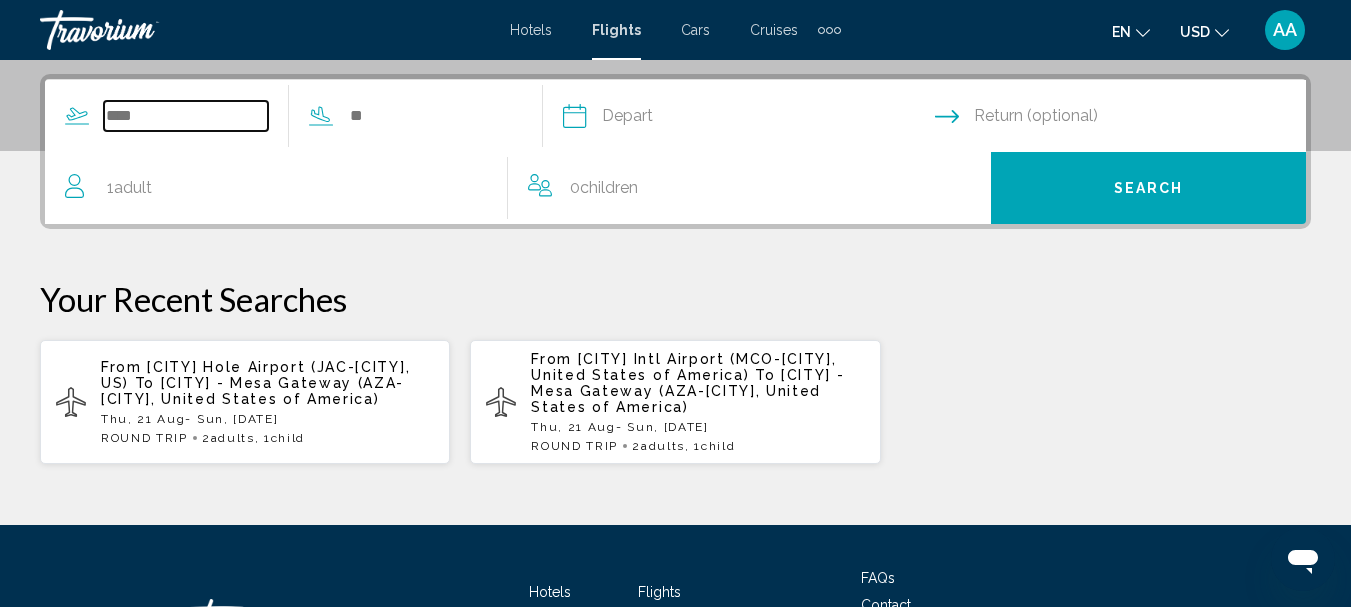 scroll, scrollTop: 458, scrollLeft: 0, axis: vertical 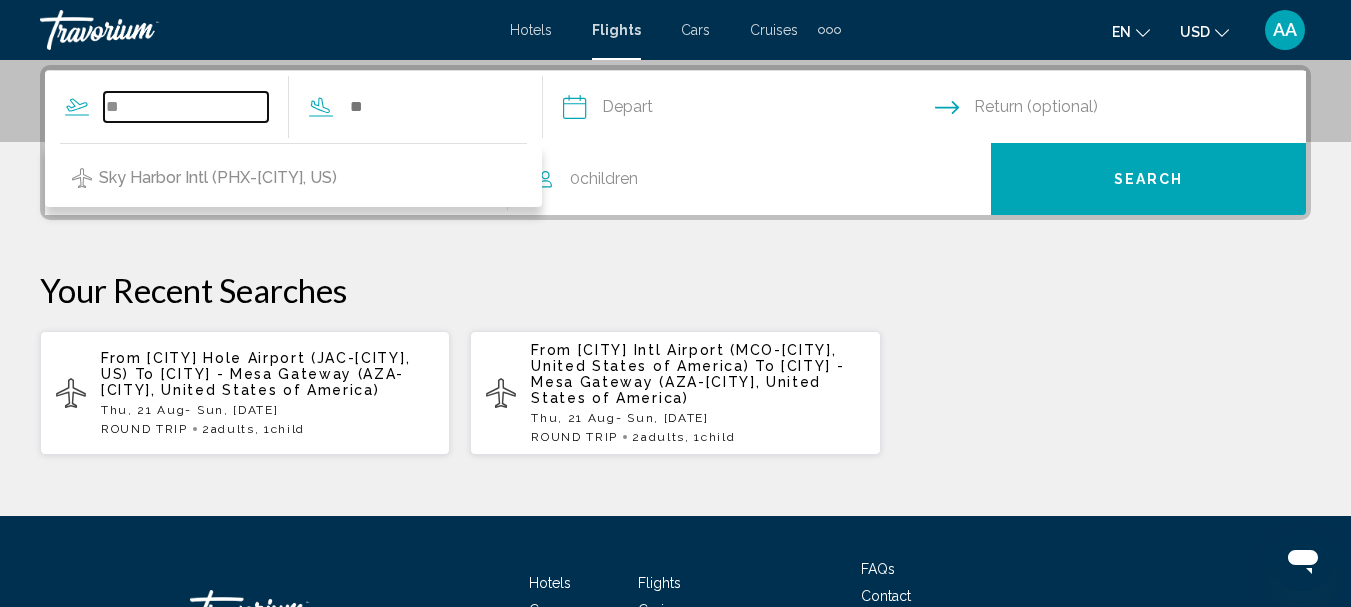 type on "*" 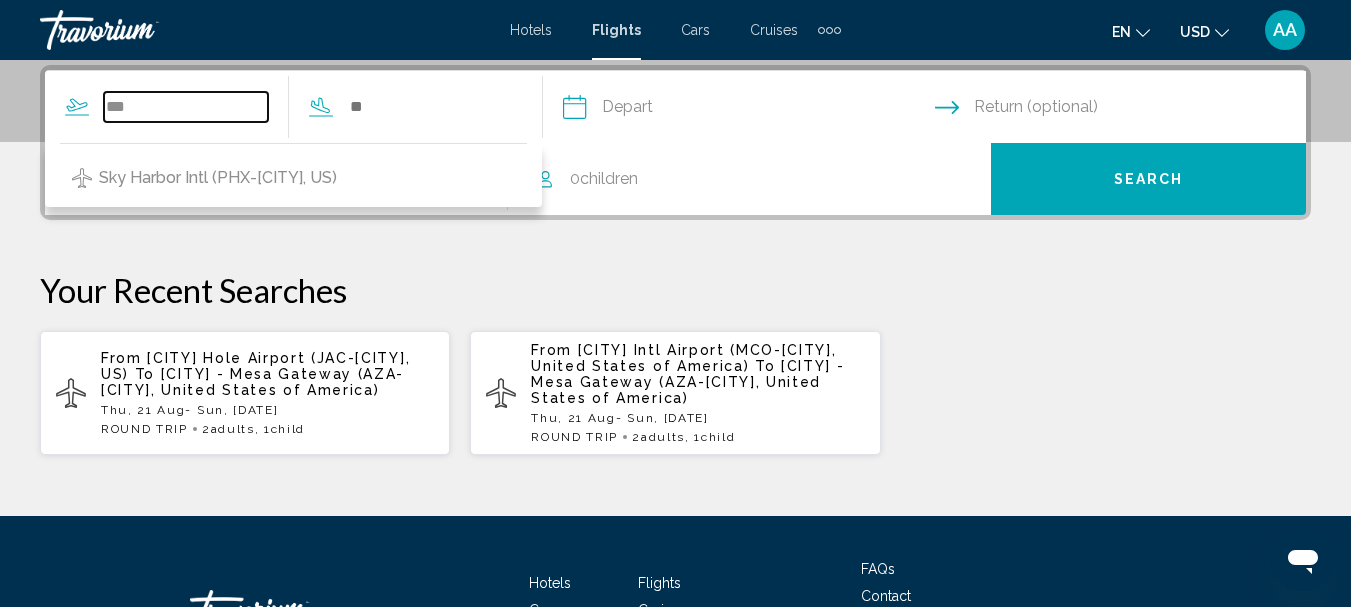 type on "***" 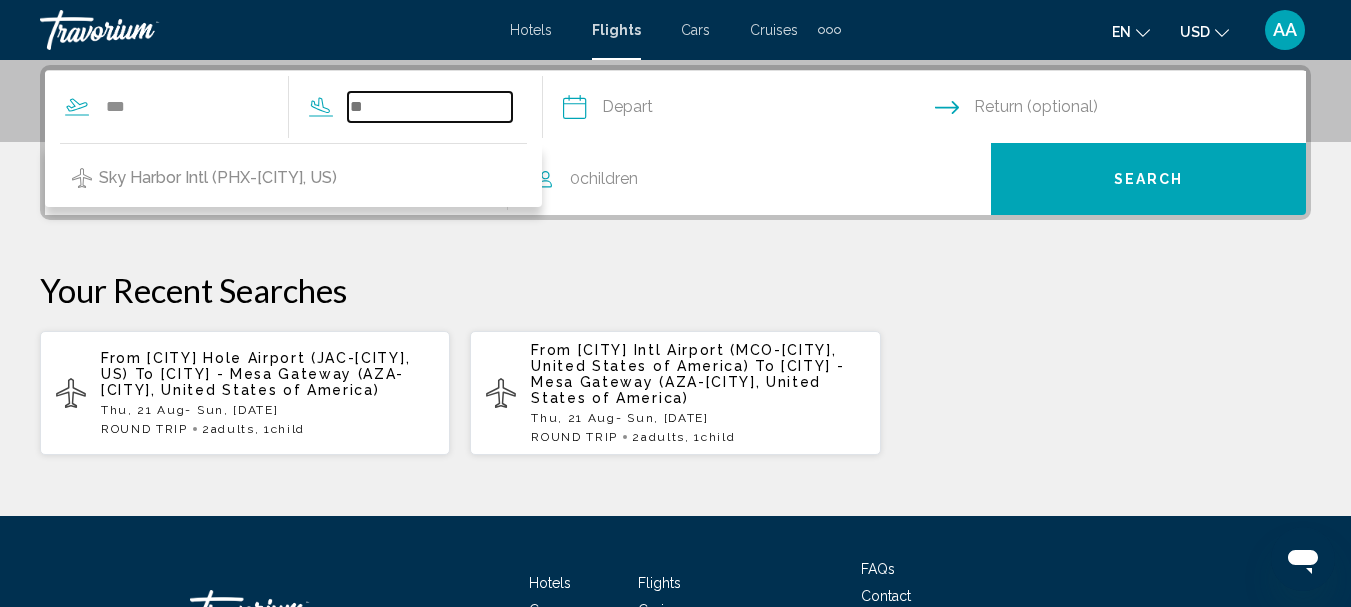 click at bounding box center (430, 107) 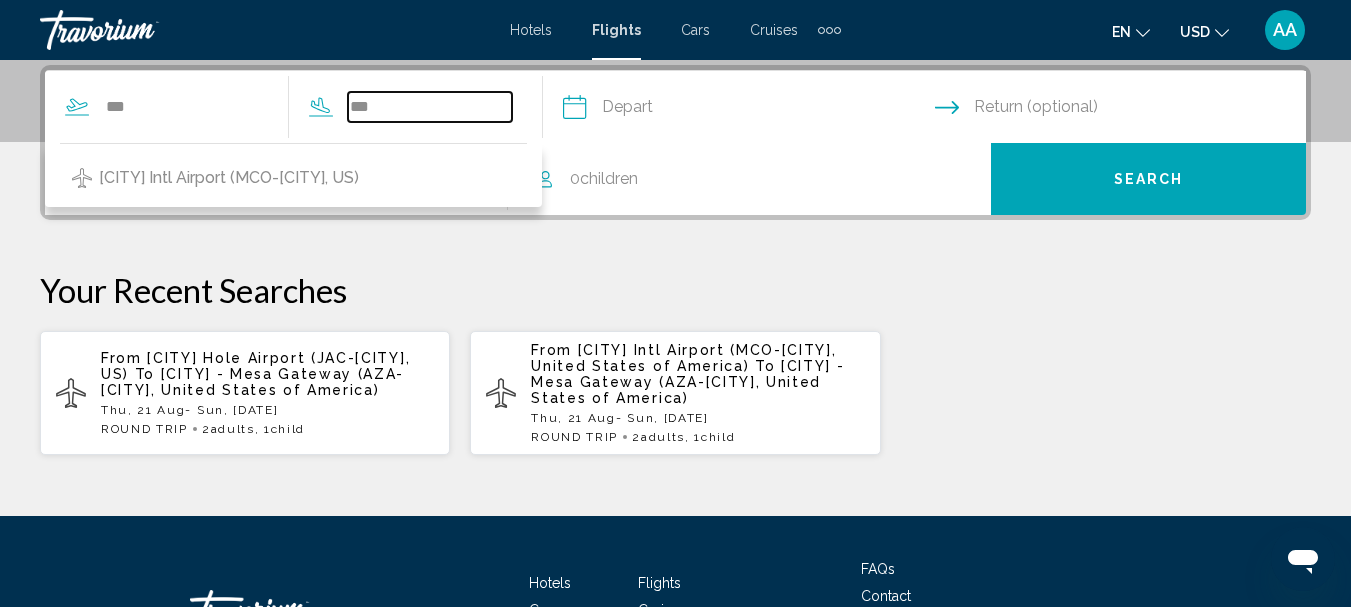 type on "***" 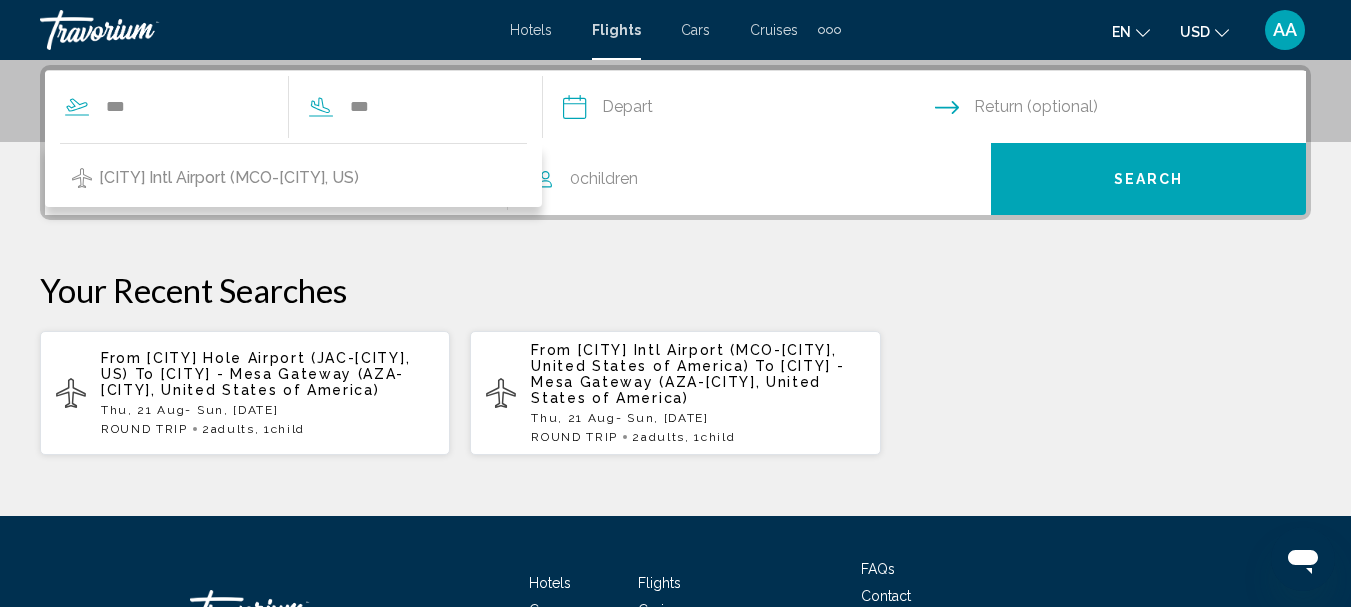 click at bounding box center (748, 110) 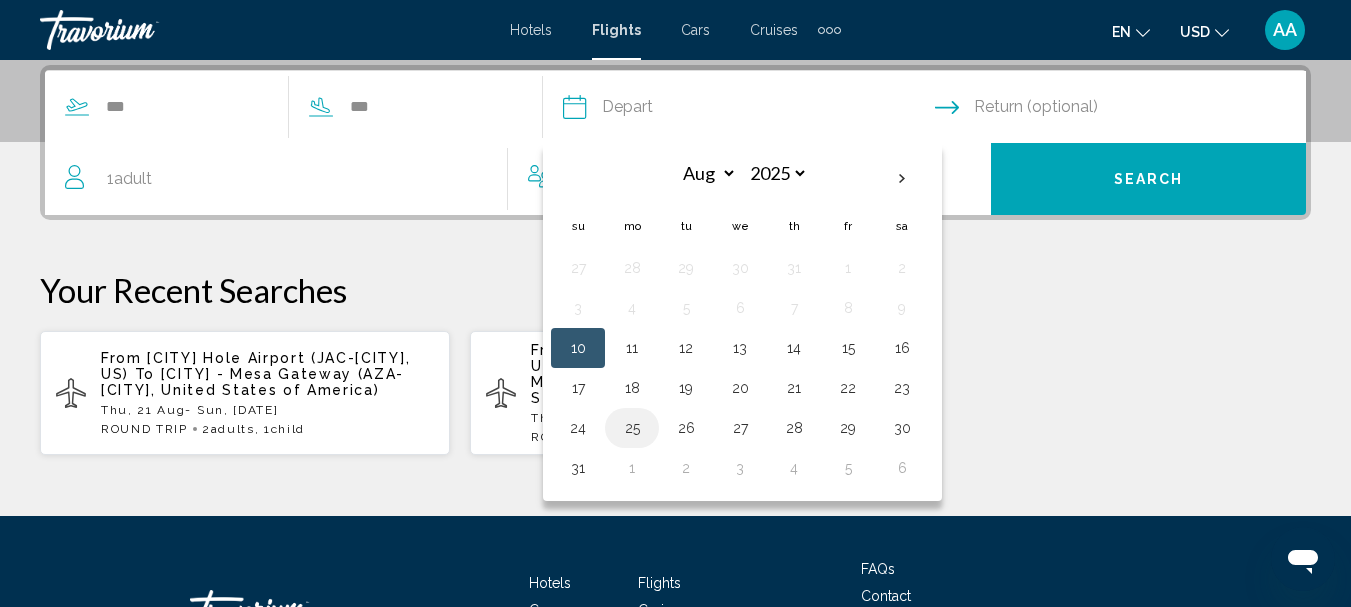 click on "25" at bounding box center (632, 428) 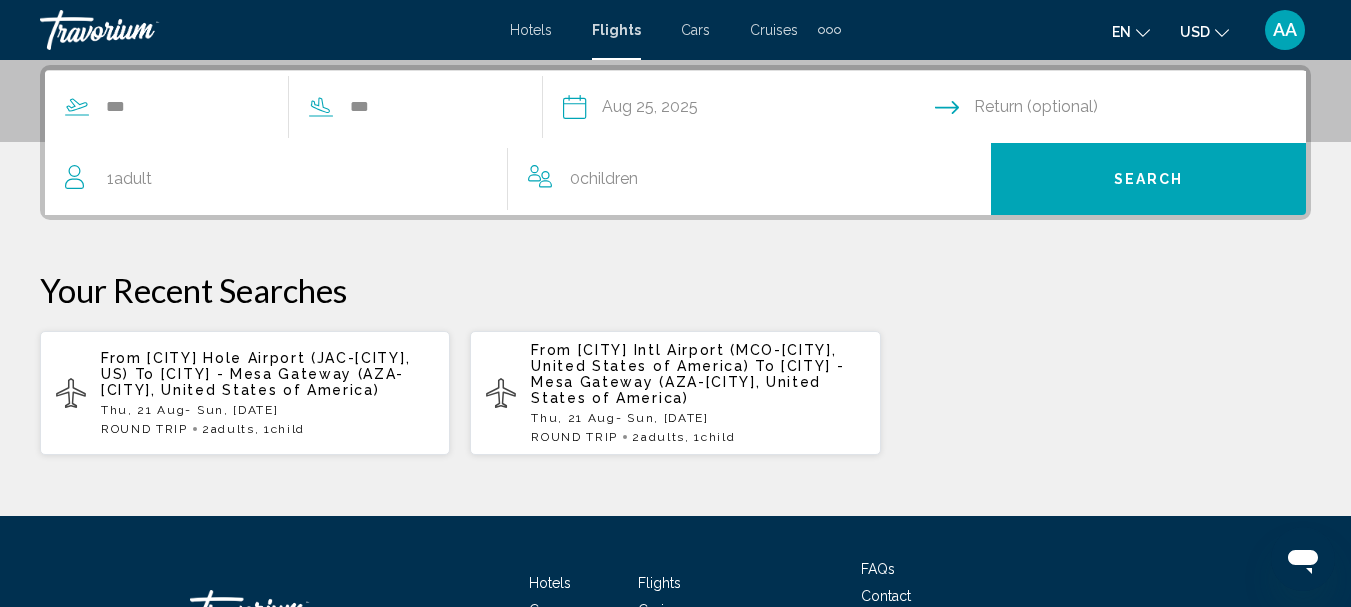 click 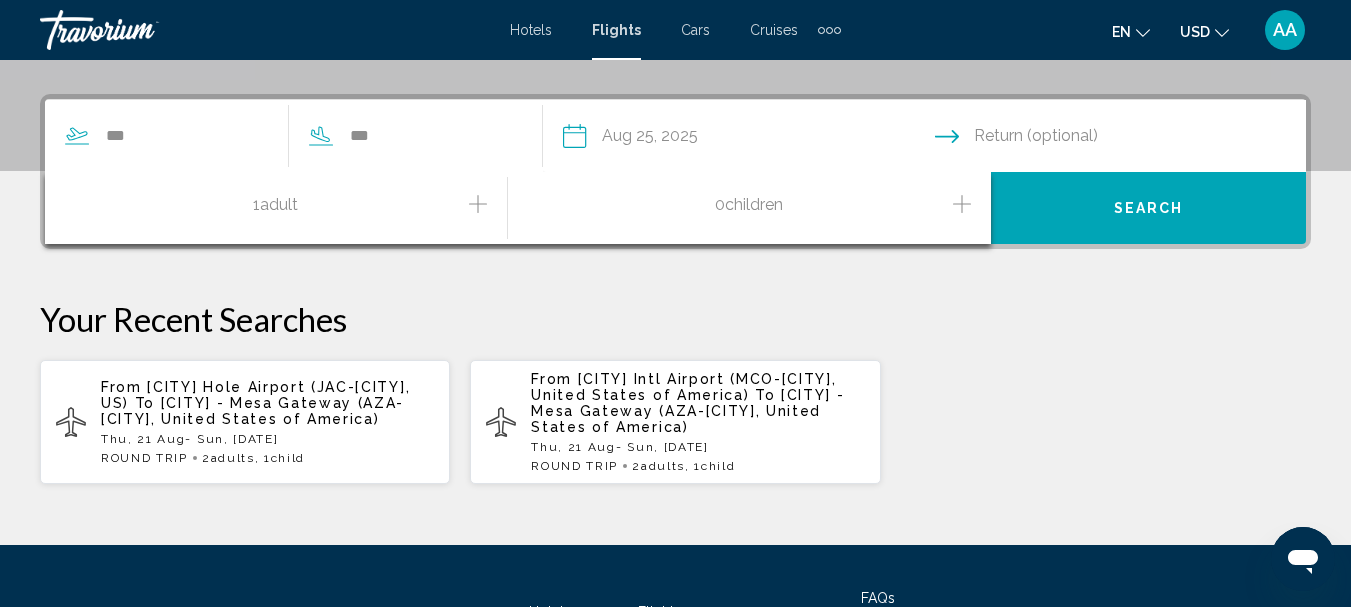 scroll, scrollTop: 412, scrollLeft: 0, axis: vertical 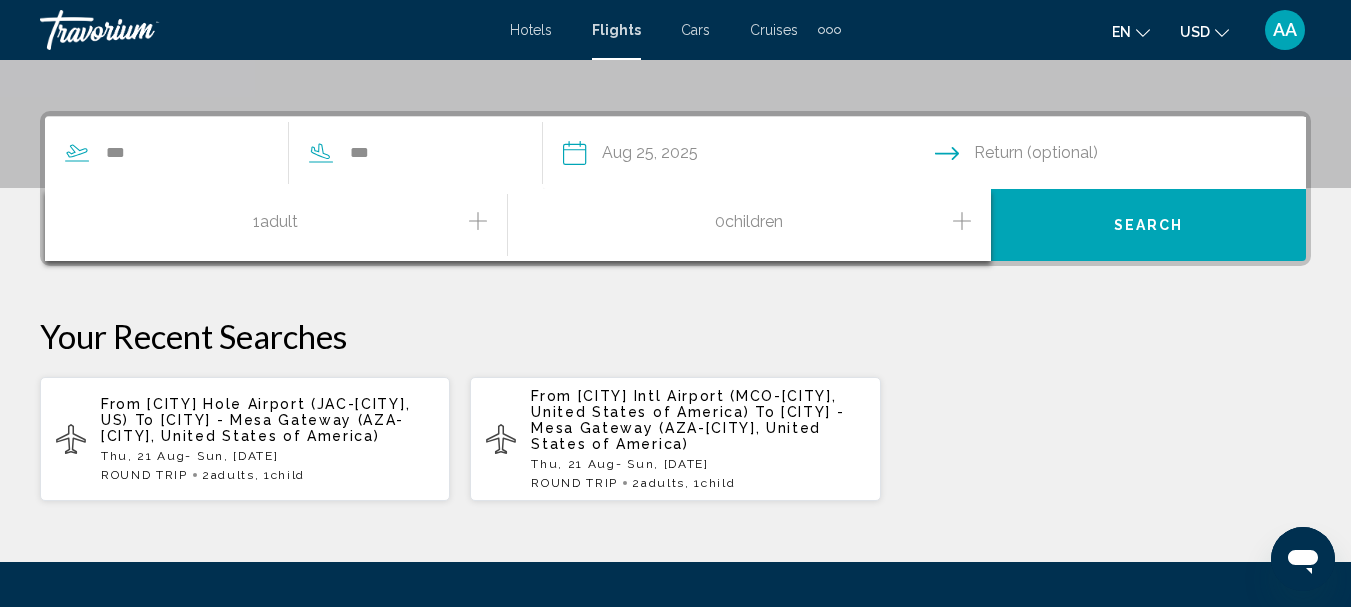 drag, startPoint x: 283, startPoint y: 450, endPoint x: 86, endPoint y: 491, distance: 201.22127 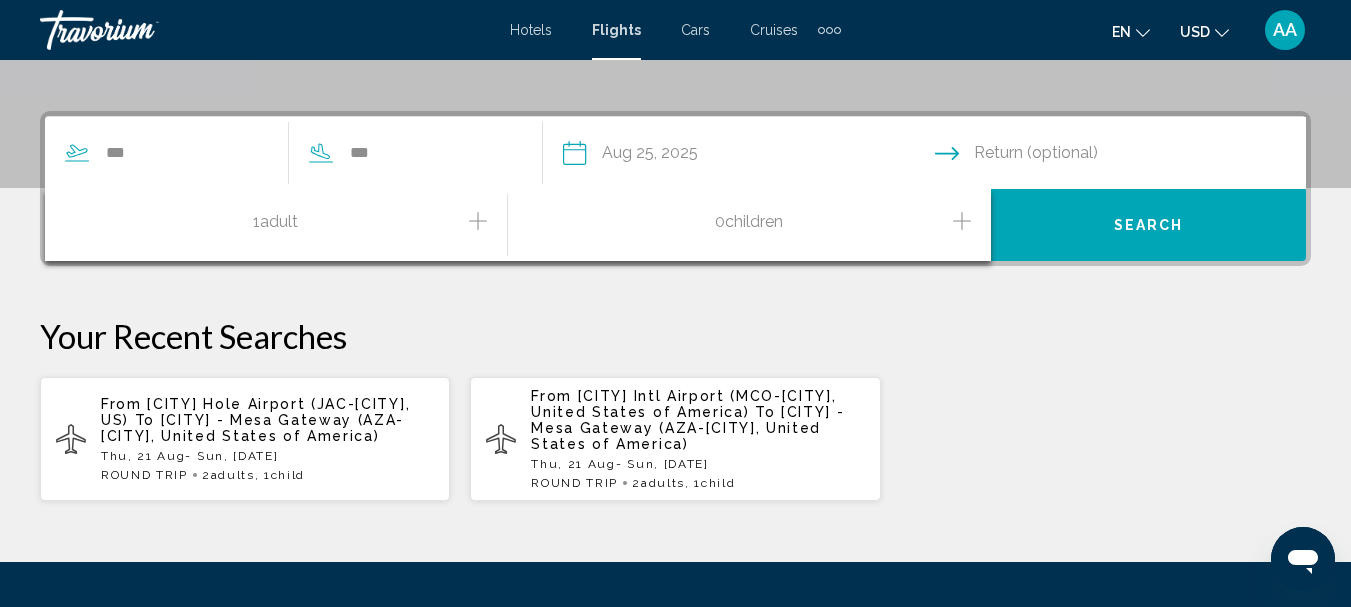 click on "From    [CITY] Hole Airport (JAC-[CITY], US)    To    [CITY] - Mesa  Gateway  (AZA-[CITY], United States of America)  Thu, [DATE]  - Sun, [DATE] ROUND TRIP 2  Adult Adults , 1  Child Children" at bounding box center (245, 439) 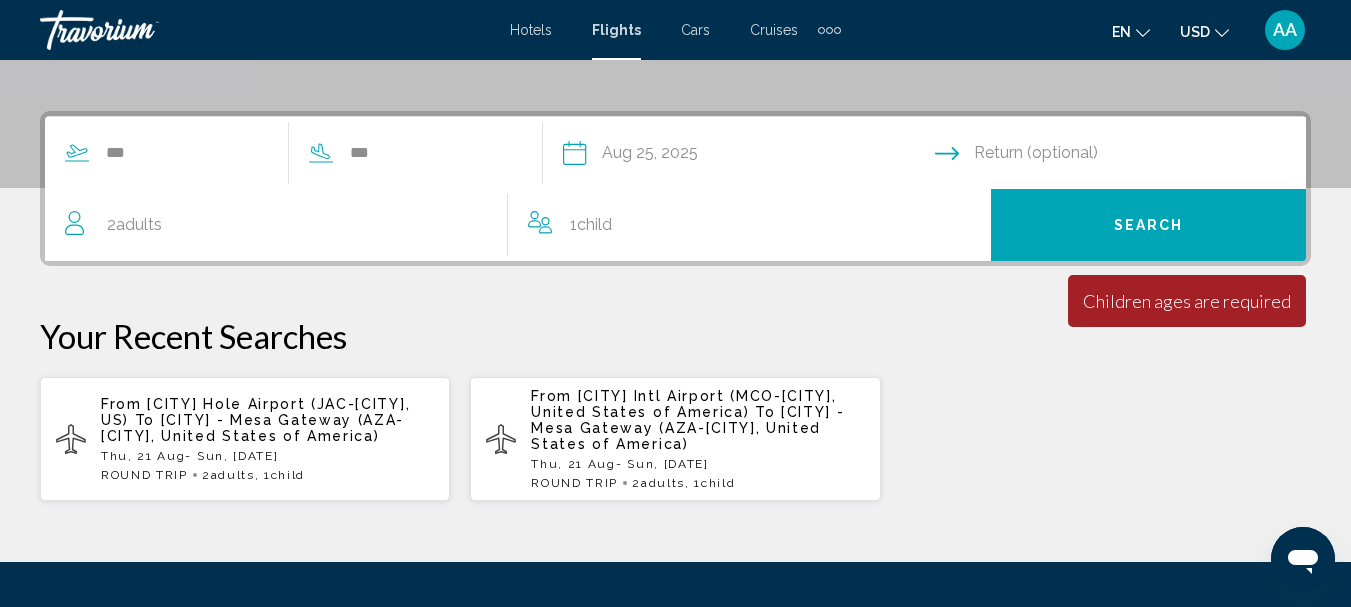 click on "Adults" at bounding box center [139, 224] 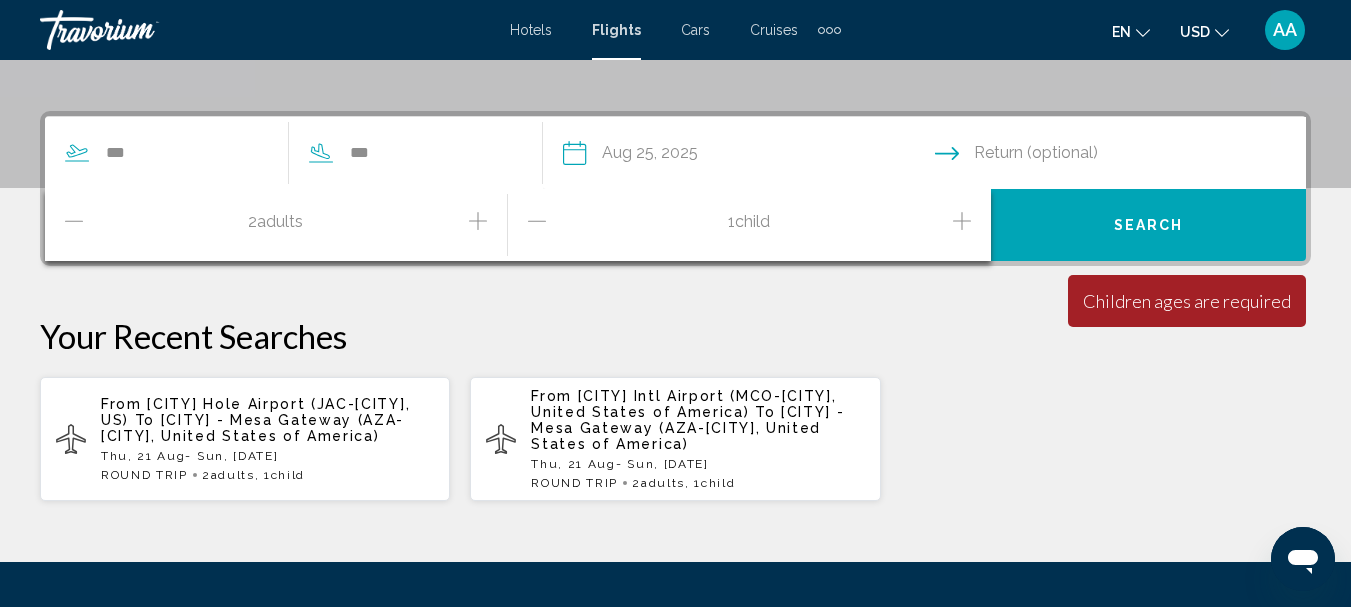 scroll, scrollTop: 458, scrollLeft: 0, axis: vertical 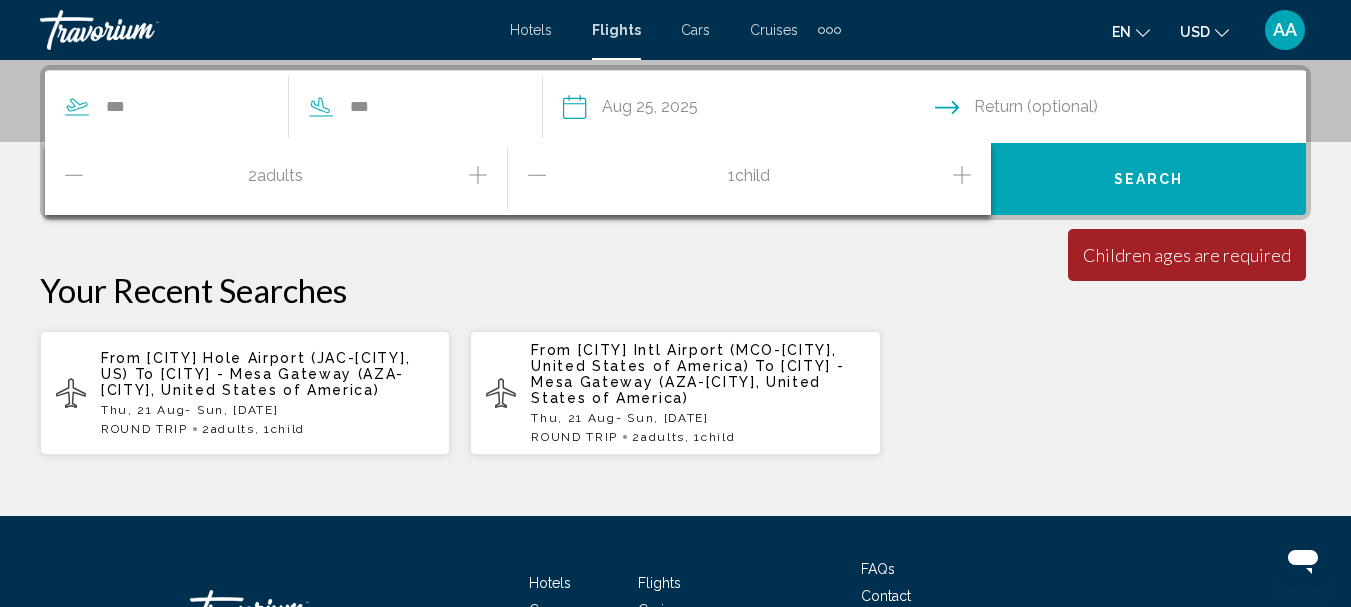 click 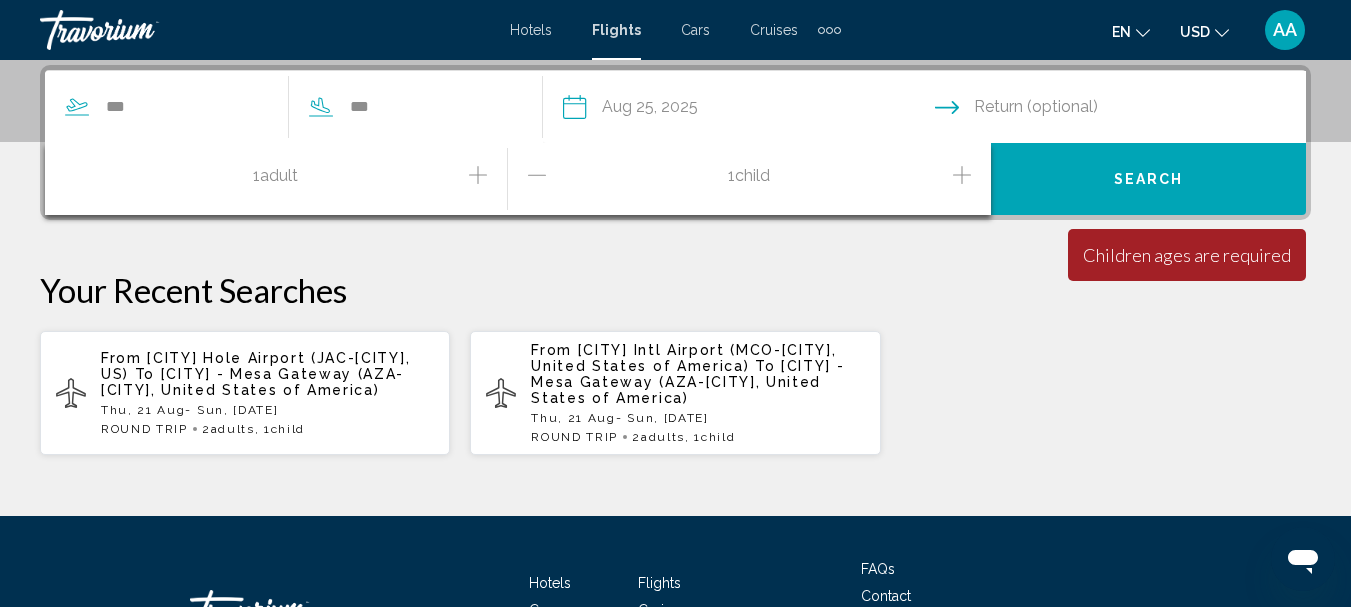 click 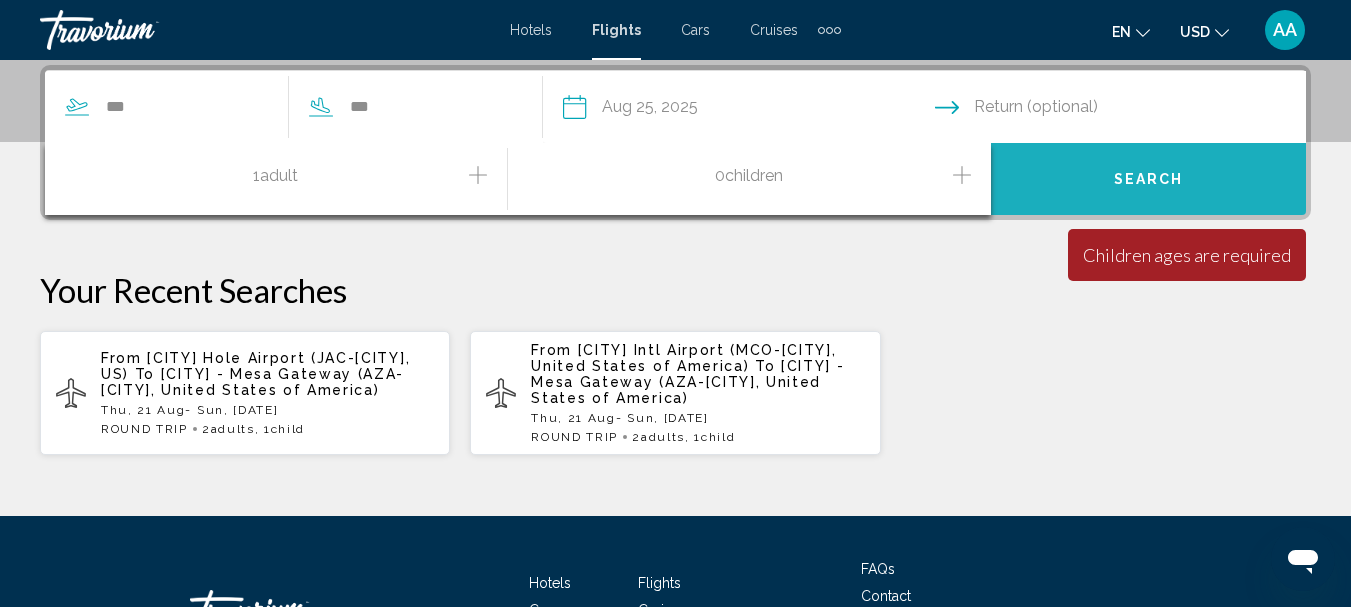 click on "Search" at bounding box center (1149, 180) 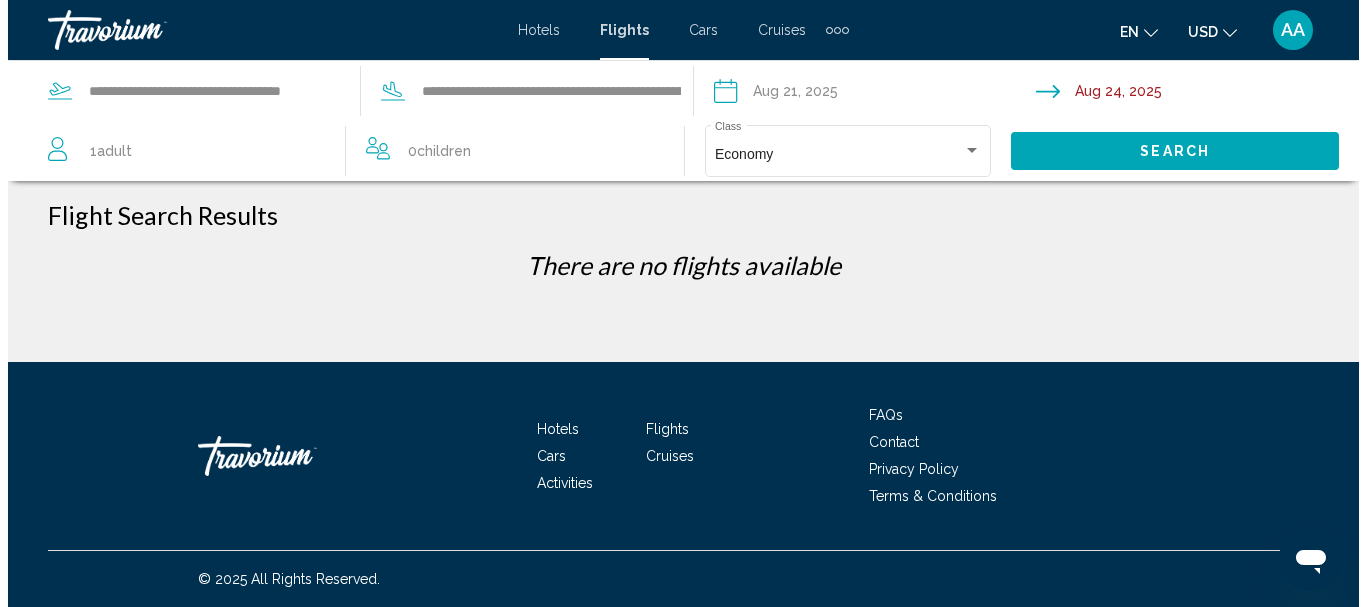 scroll, scrollTop: 0, scrollLeft: 0, axis: both 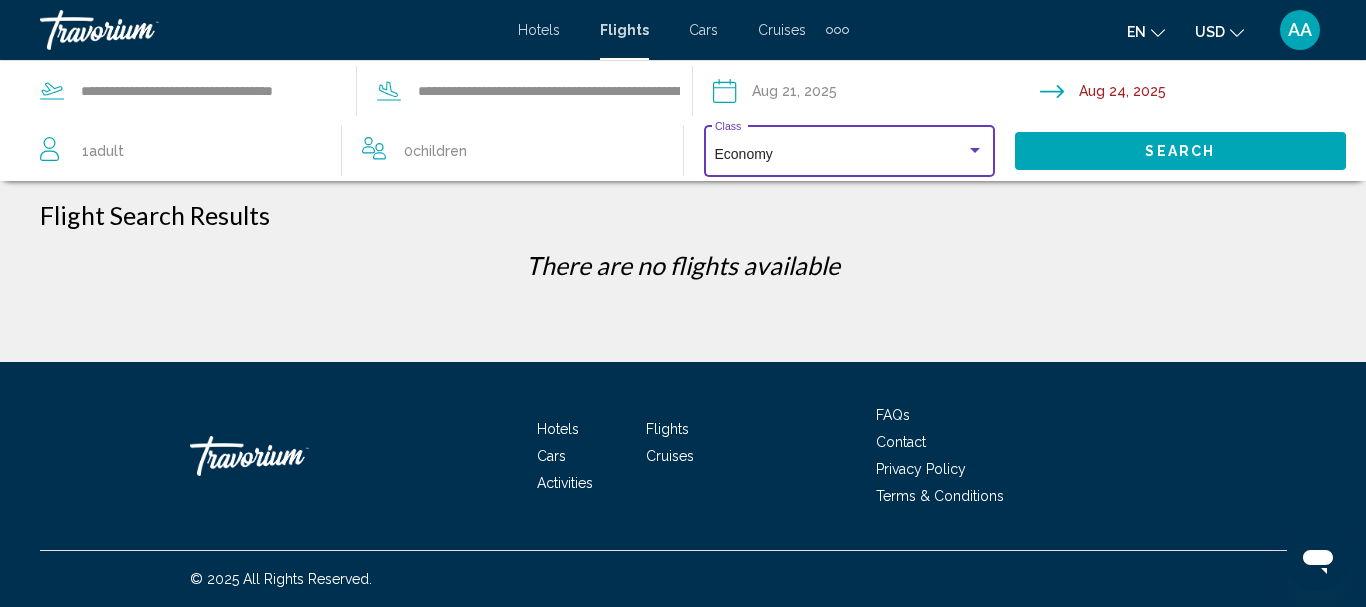 click at bounding box center [975, 150] 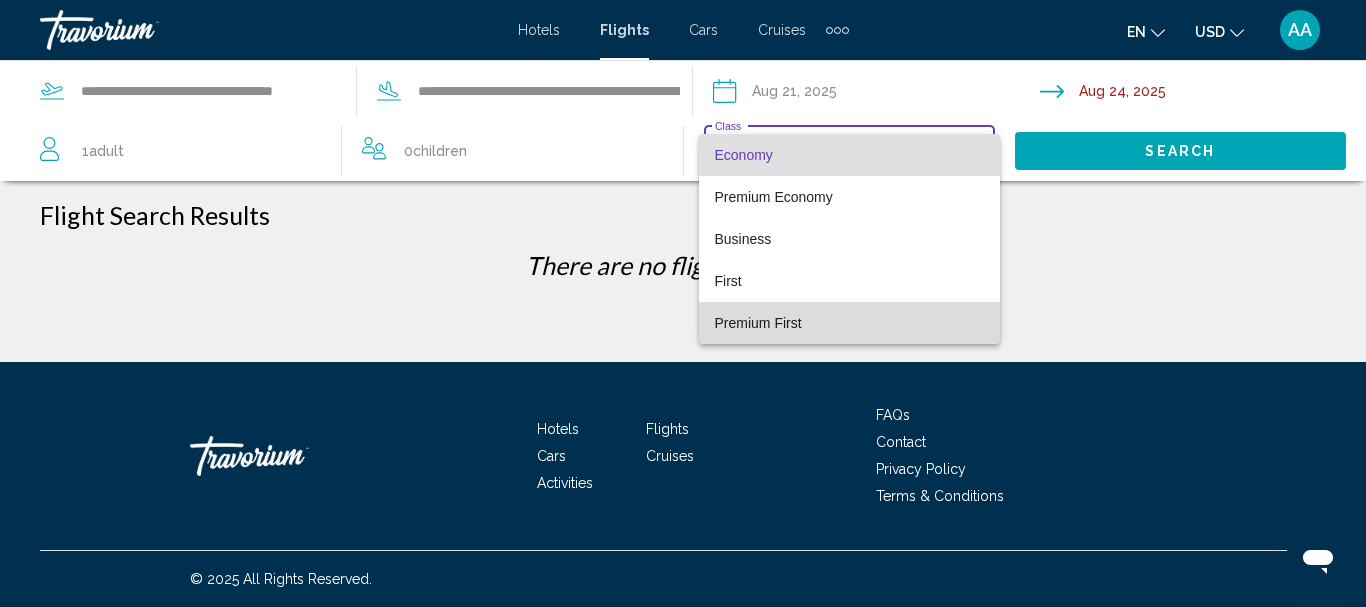 click on "Premium First" at bounding box center [758, 323] 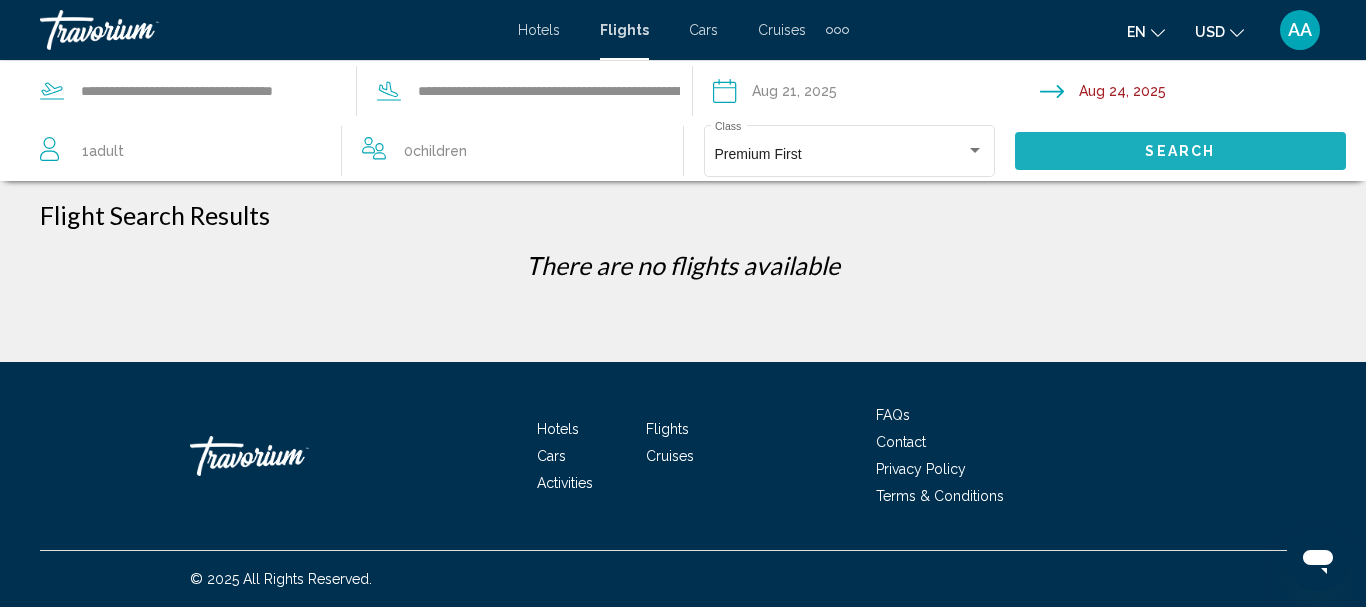 click on "Search" 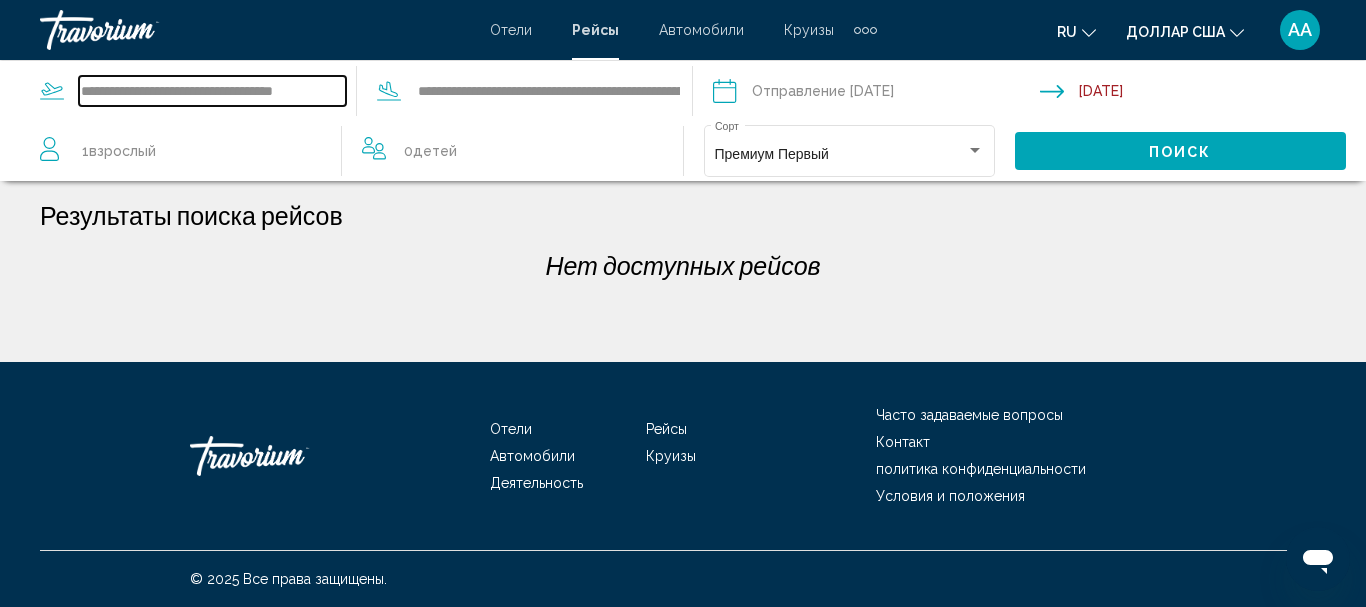 drag, startPoint x: 332, startPoint y: 92, endPoint x: 64, endPoint y: 40, distance: 272.99817 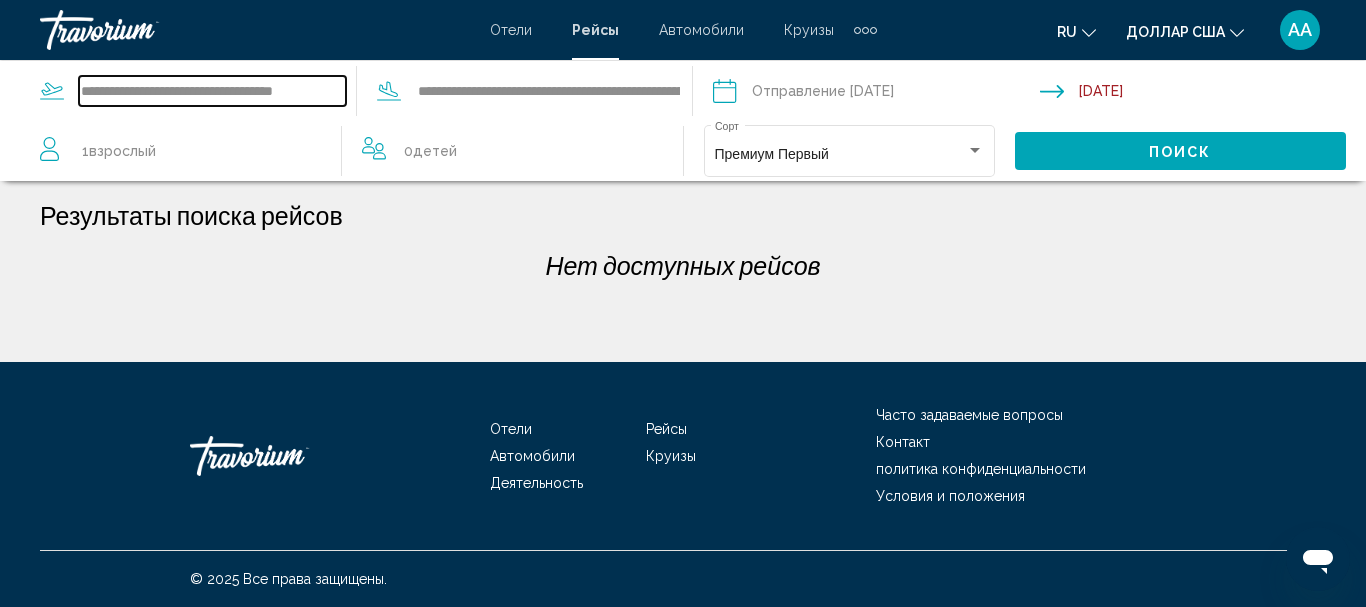 click on "**********" at bounding box center (683, 303) 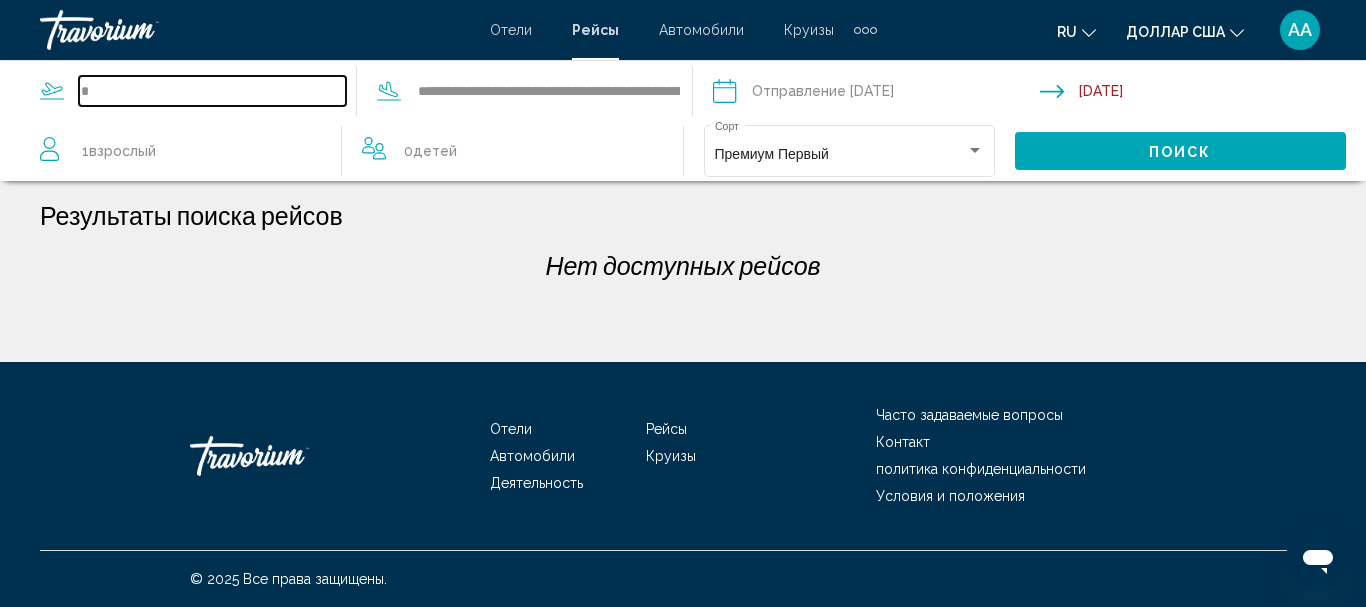click on "*" at bounding box center (212, 91) 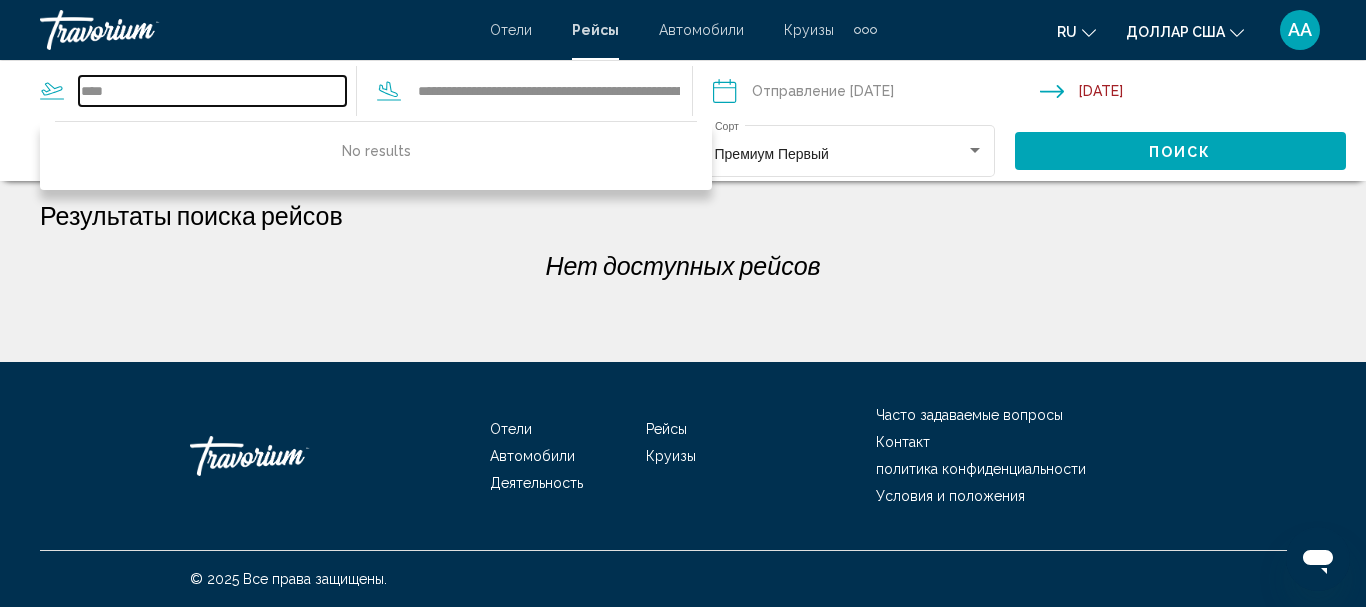 type on "****" 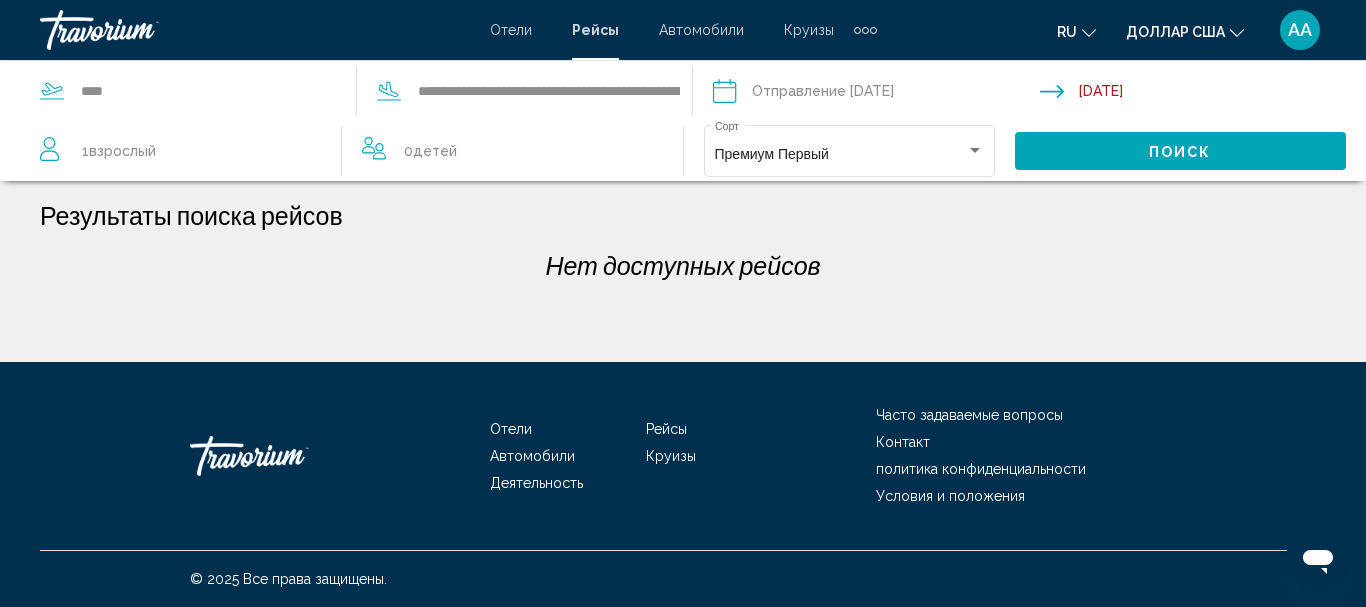 drag, startPoint x: 685, startPoint y: 88, endPoint x: 593, endPoint y: 82, distance: 92.19544 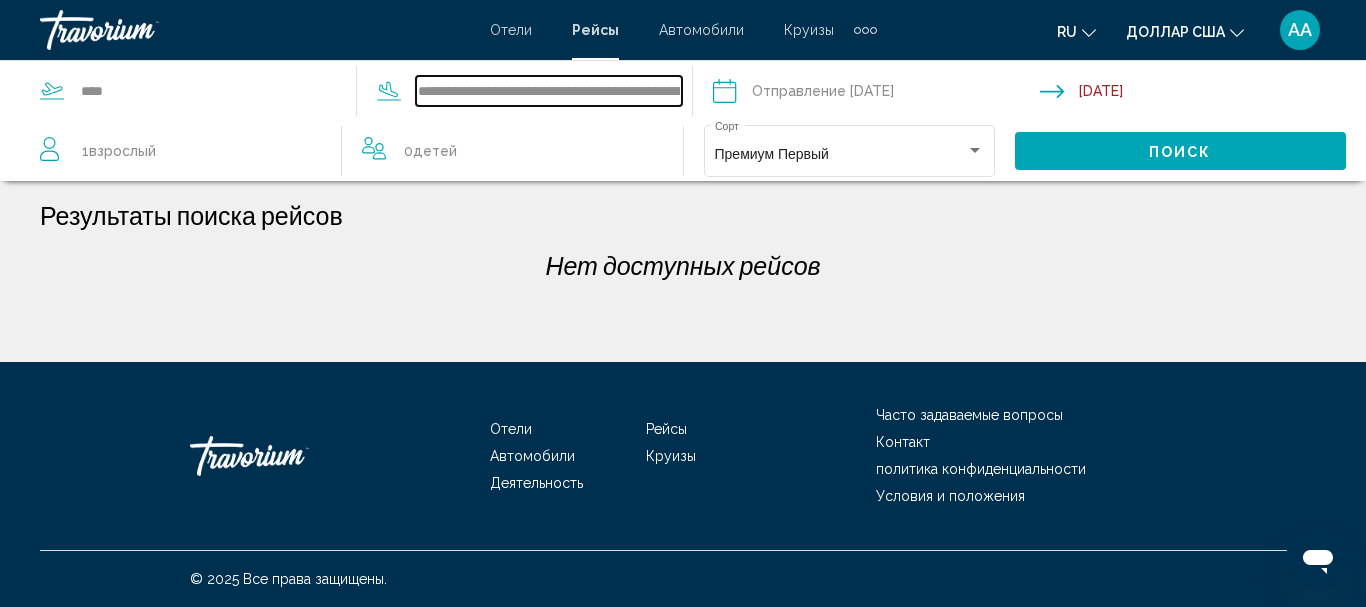click on "**********" at bounding box center [549, 91] 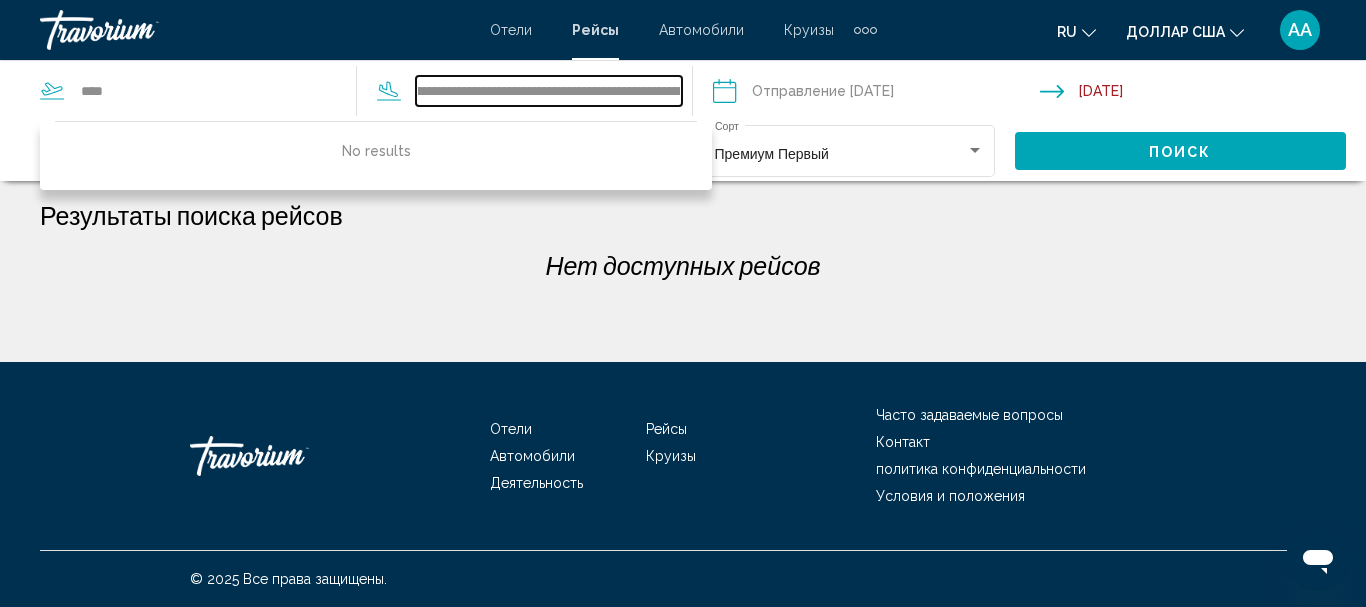 scroll, scrollTop: 0, scrollLeft: 0, axis: both 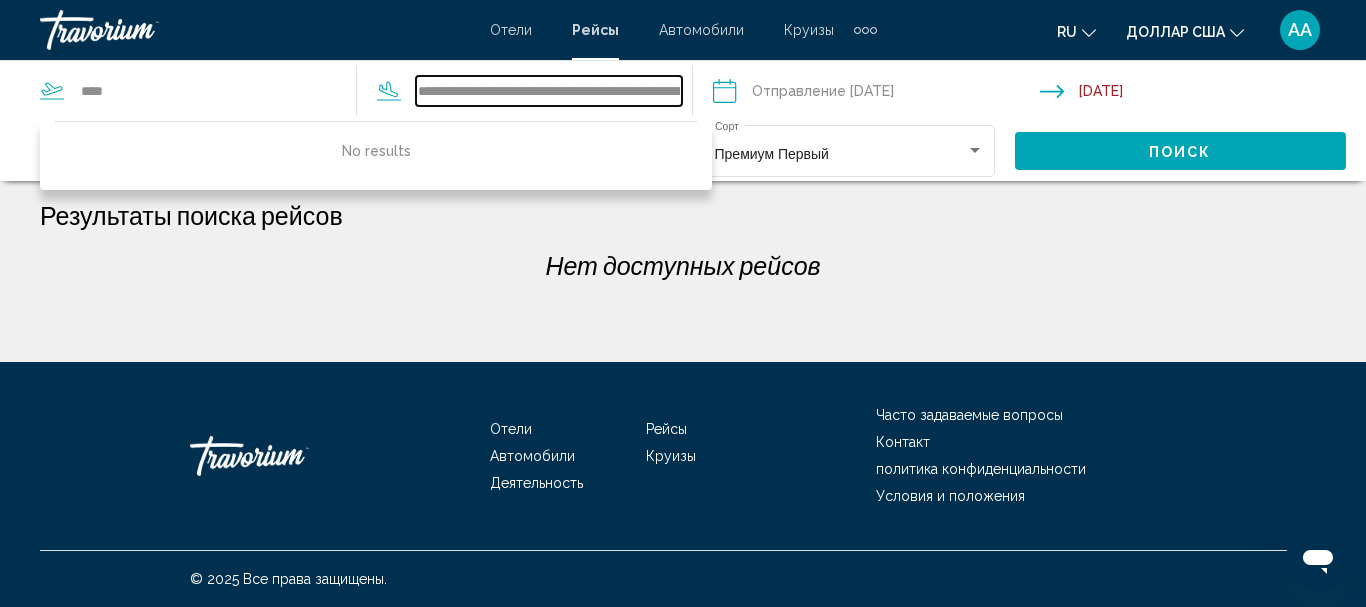 drag, startPoint x: 658, startPoint y: 89, endPoint x: 407, endPoint y: 76, distance: 251.33643 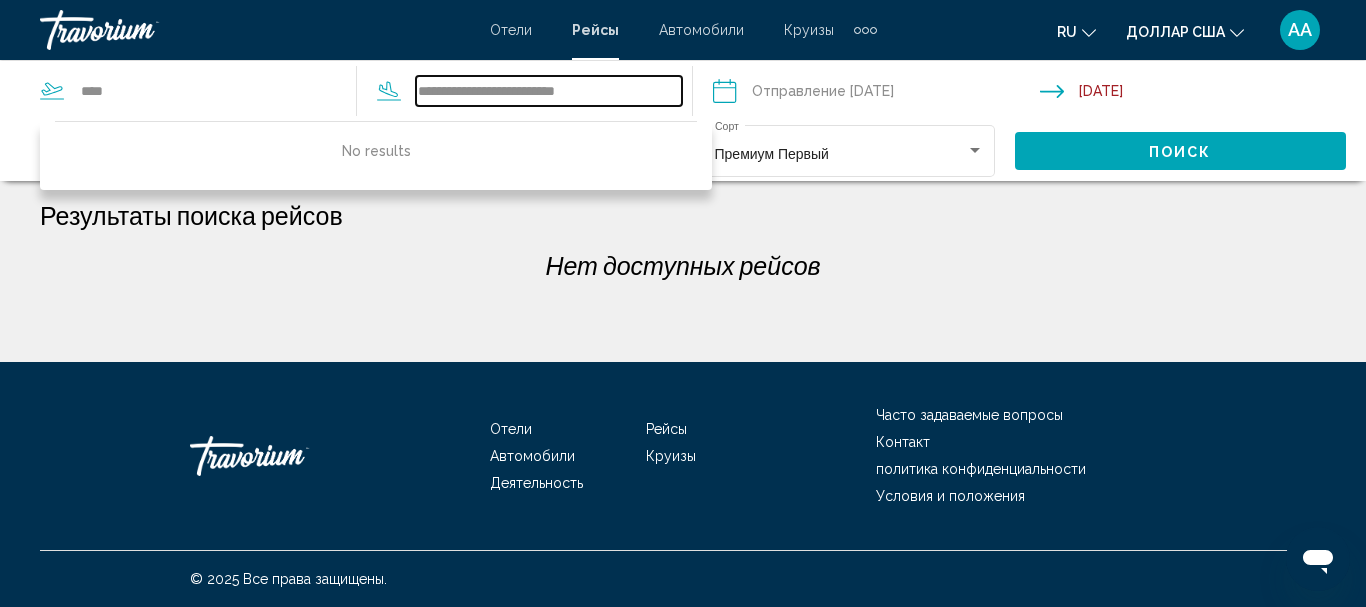 click on "**********" at bounding box center [549, 91] 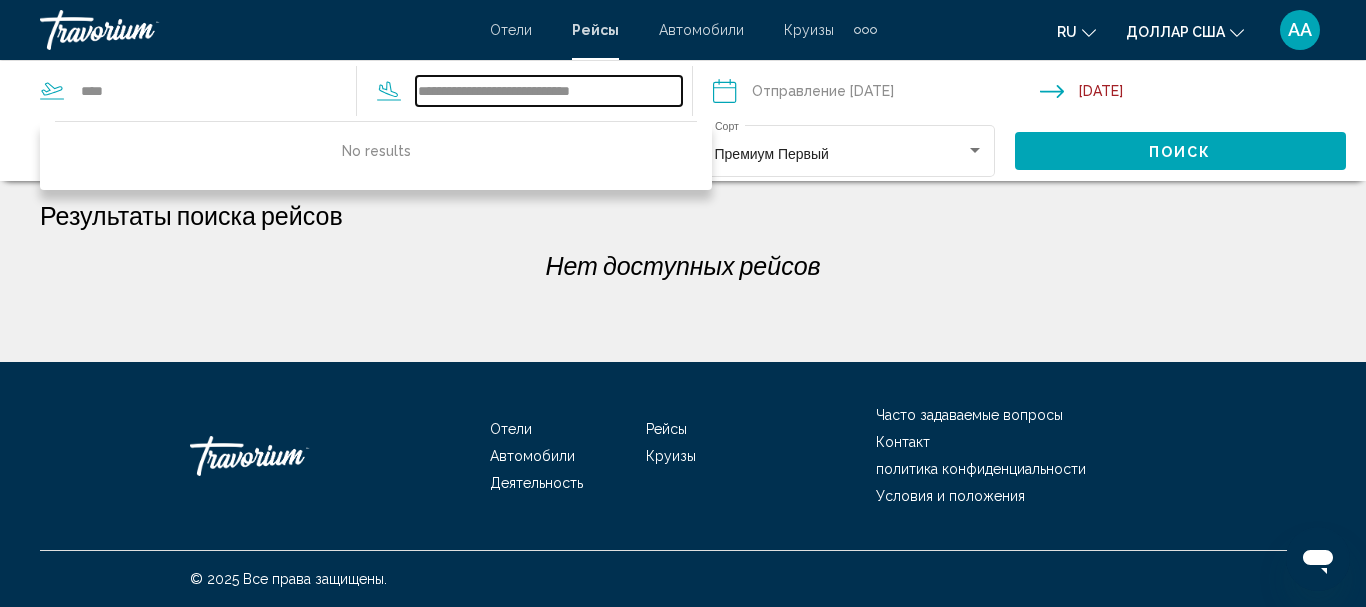 drag, startPoint x: 629, startPoint y: 90, endPoint x: 419, endPoint y: 93, distance: 210.02142 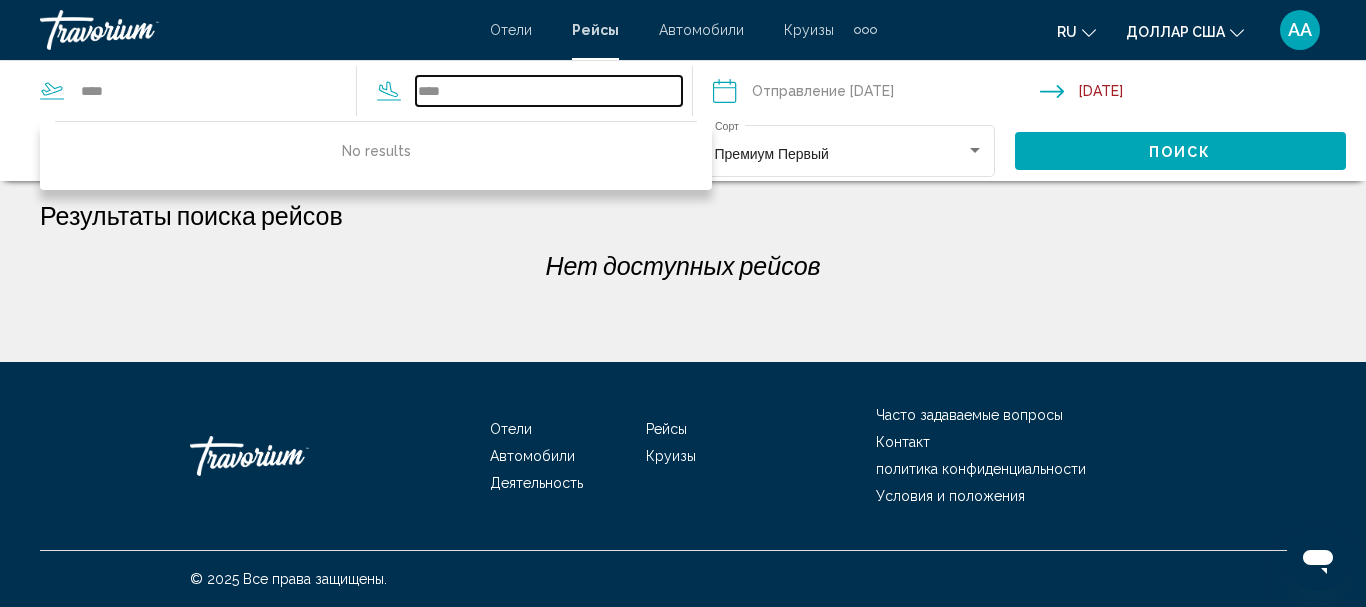 type on "****" 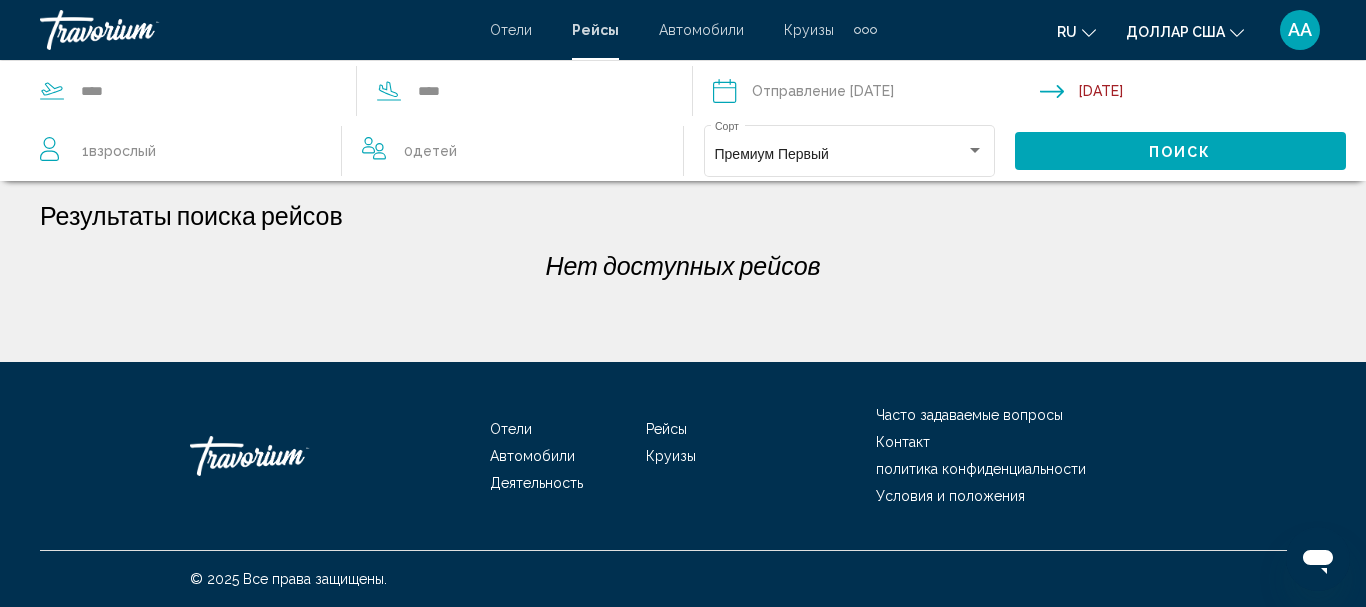 click at bounding box center [875, 94] 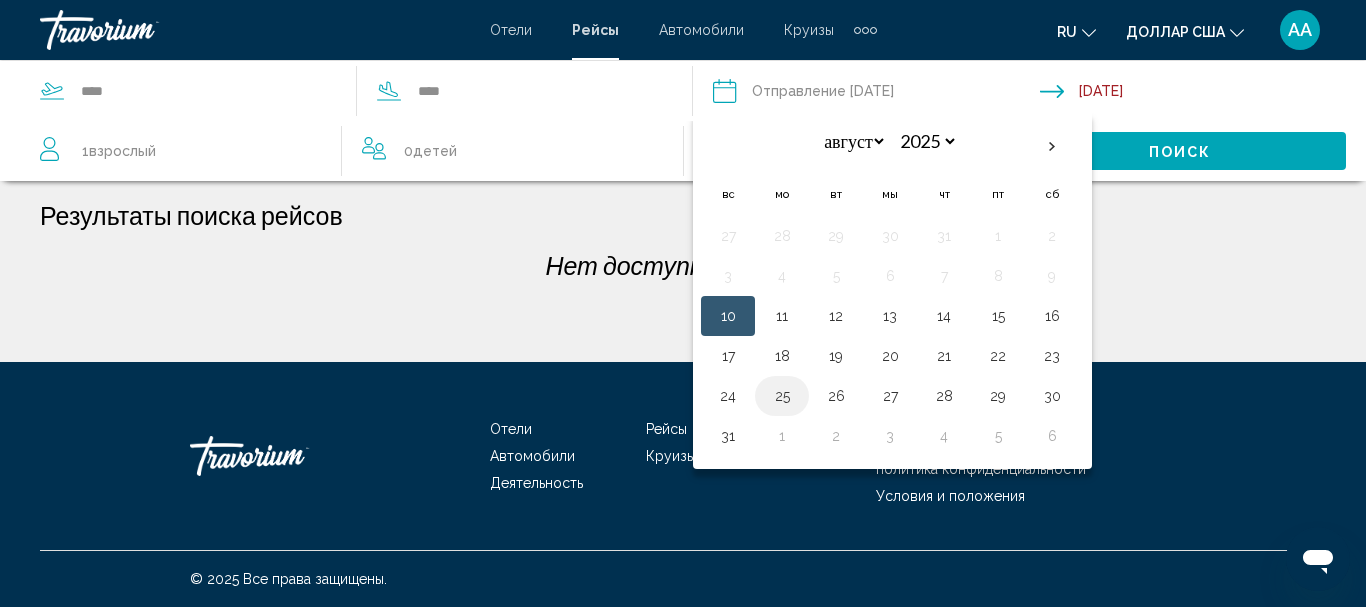 click on "25" at bounding box center (782, 396) 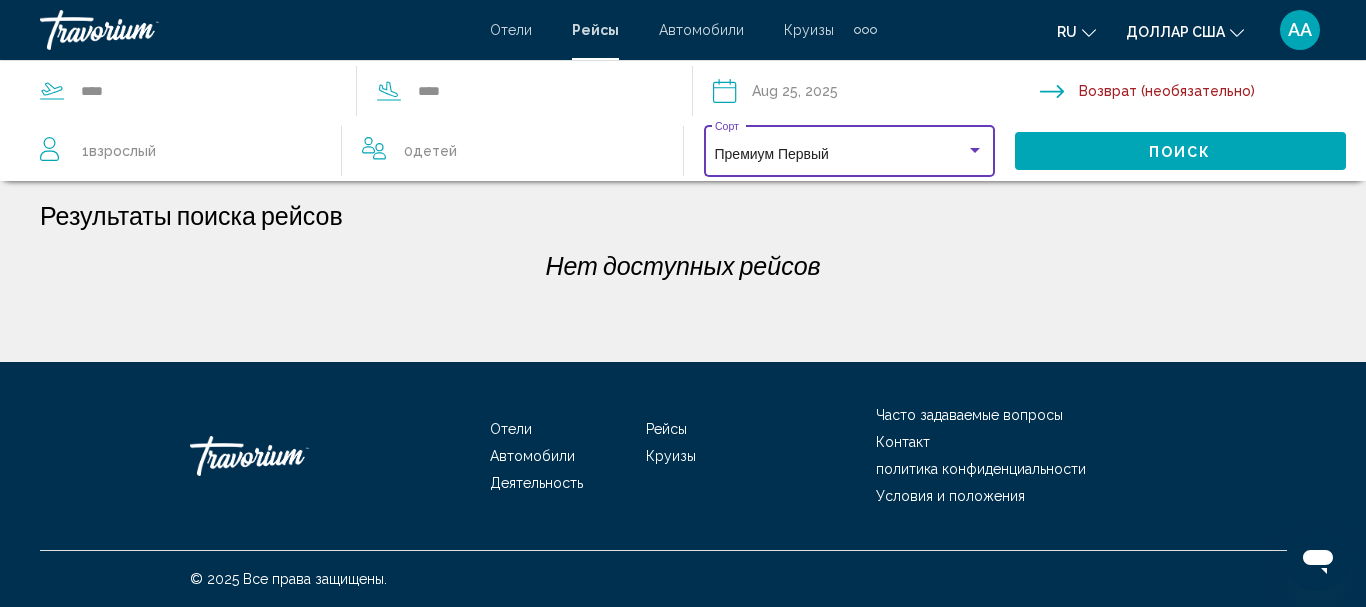 click at bounding box center (975, 150) 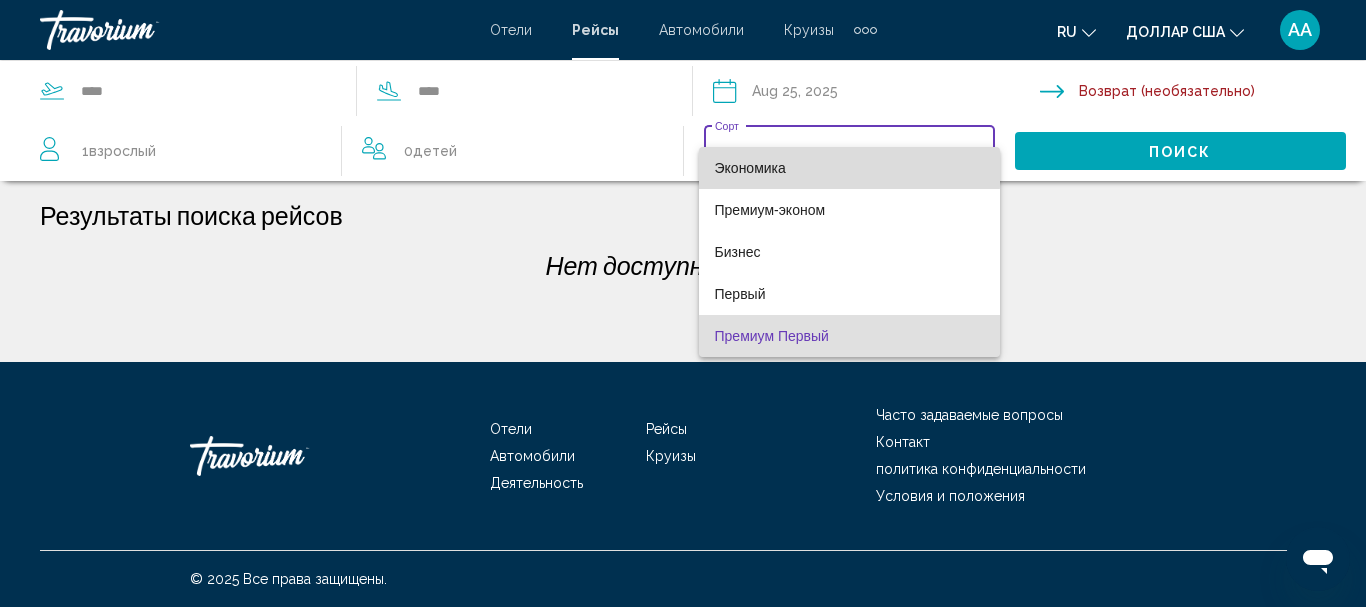 click on "Экономика" at bounding box center (850, 168) 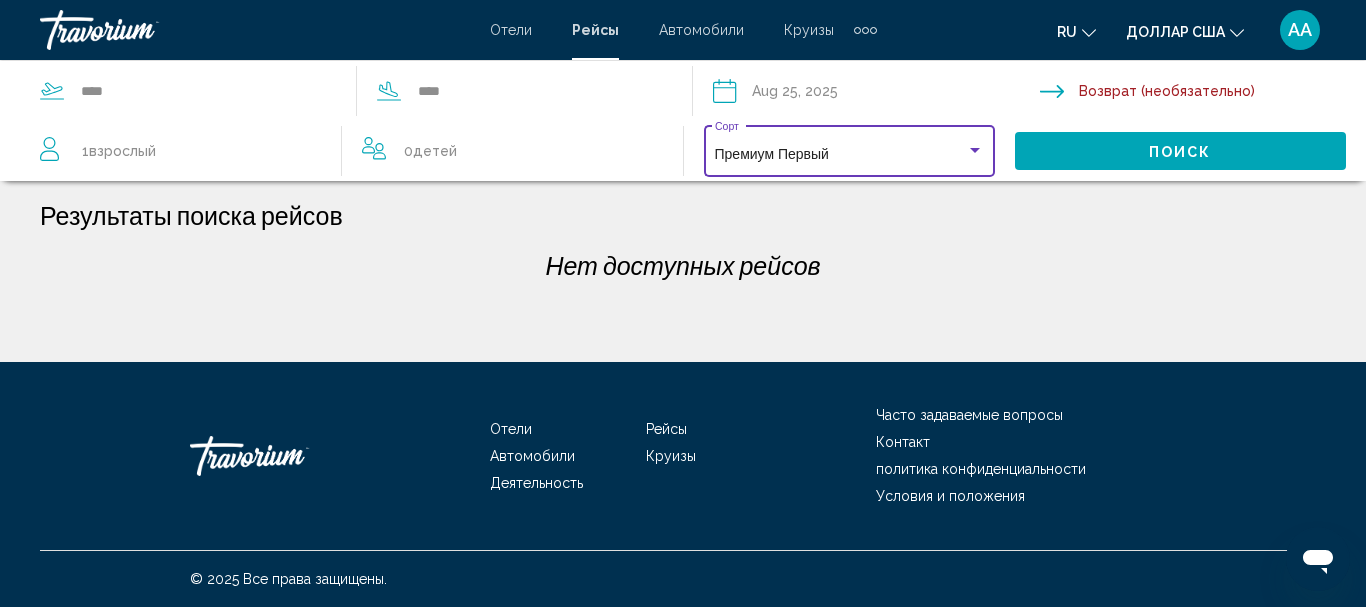 click at bounding box center [975, 150] 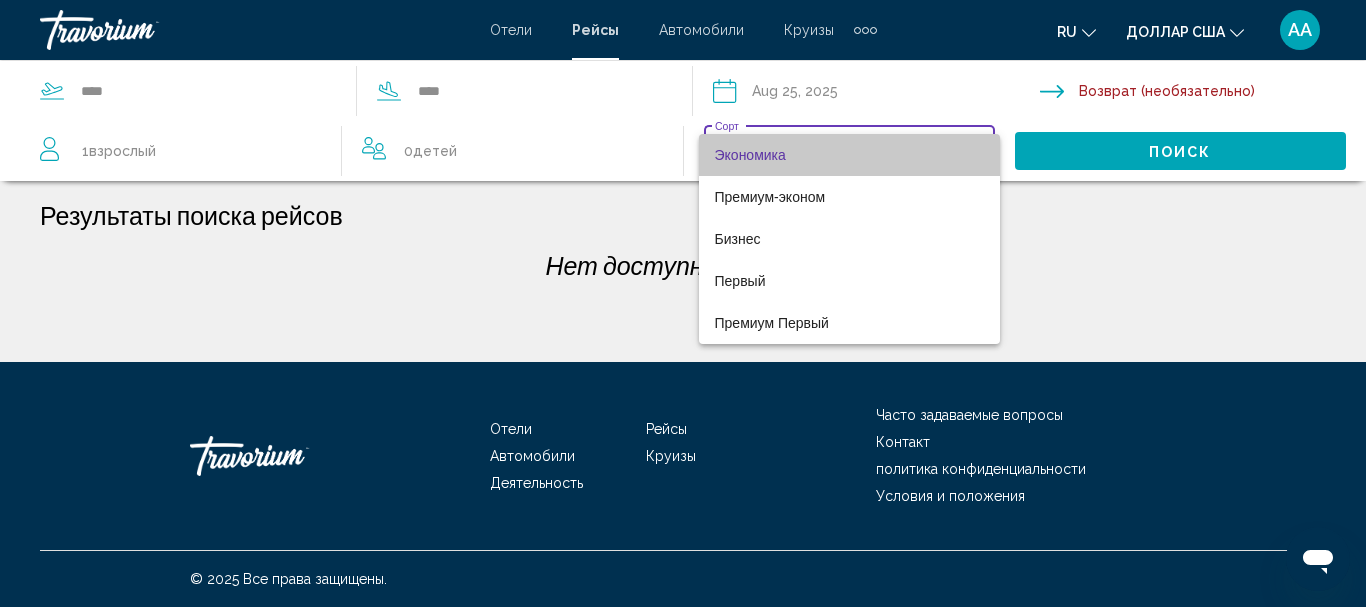 click on "Экономика" at bounding box center [750, 155] 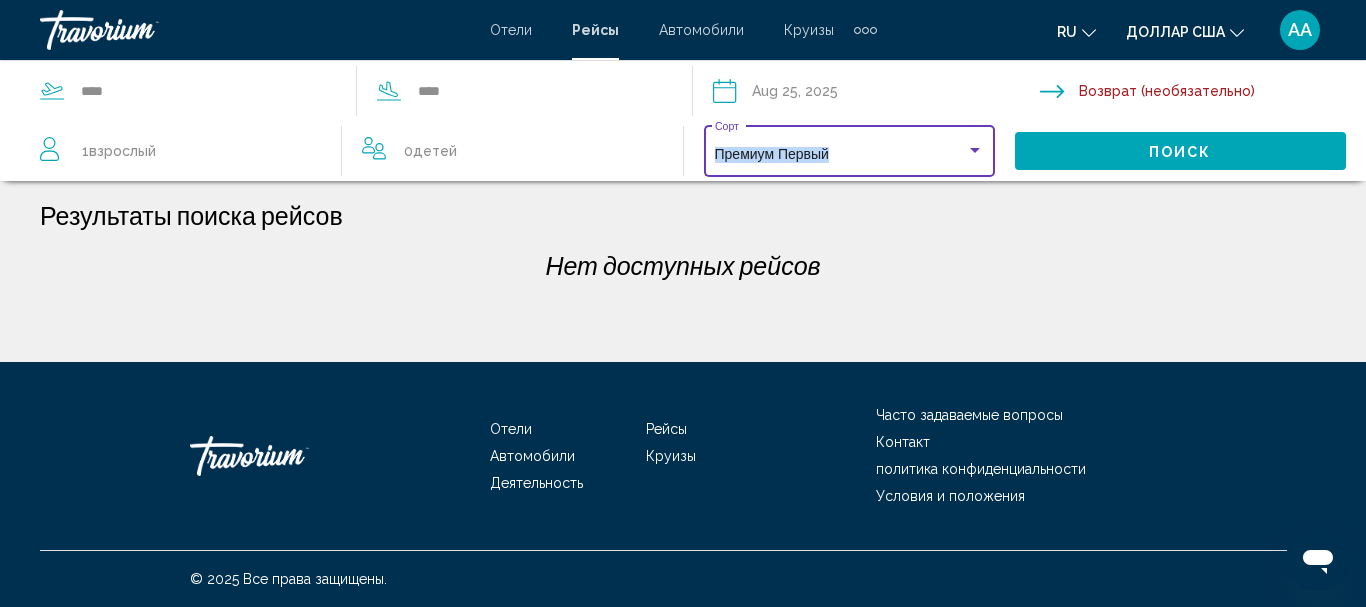 drag, startPoint x: 844, startPoint y: 149, endPoint x: 708, endPoint y: 145, distance: 136.0588 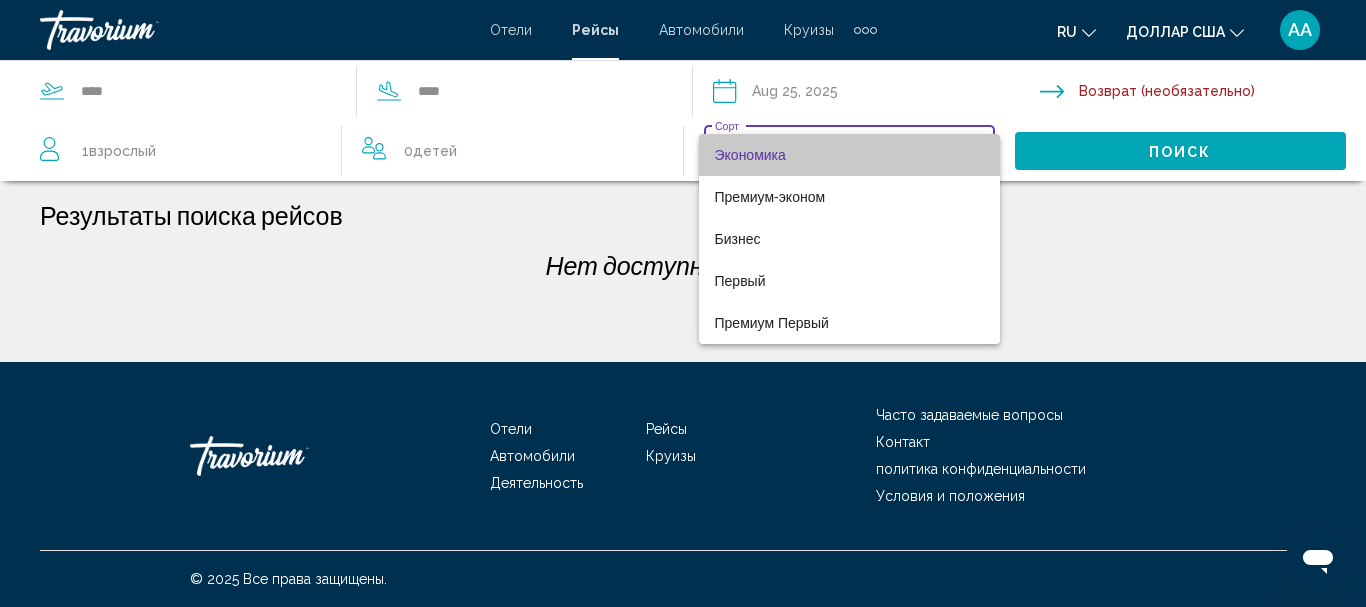 click on "Экономика" at bounding box center [750, 155] 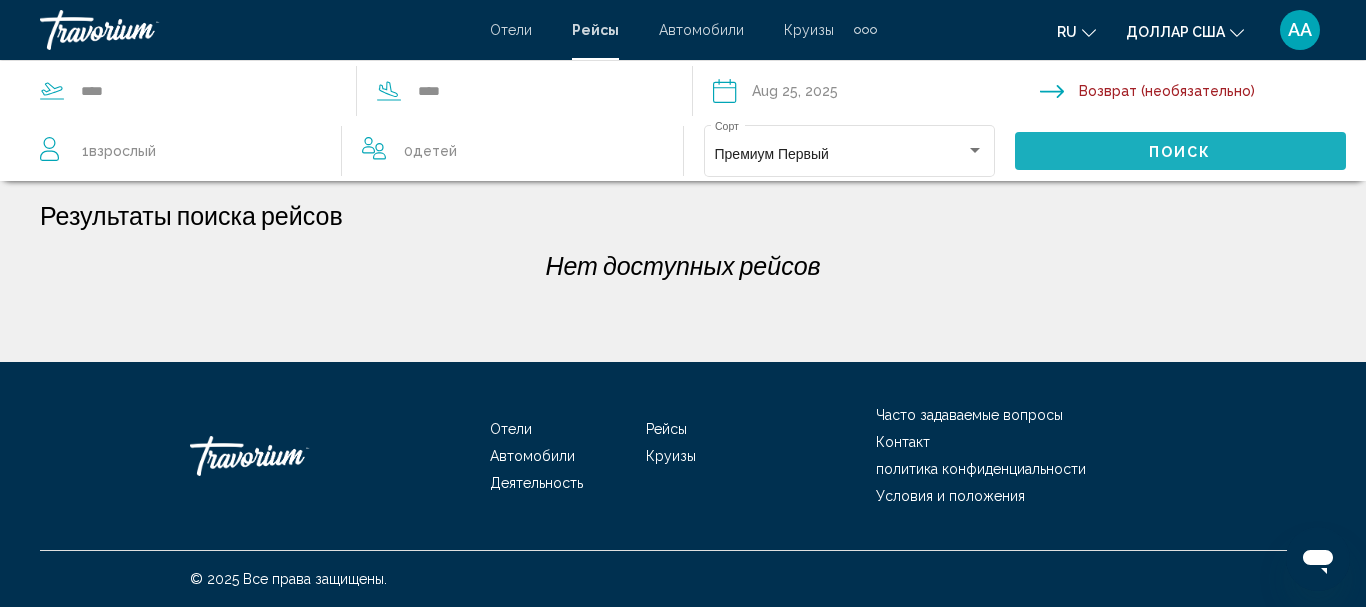 click on "Поиск" 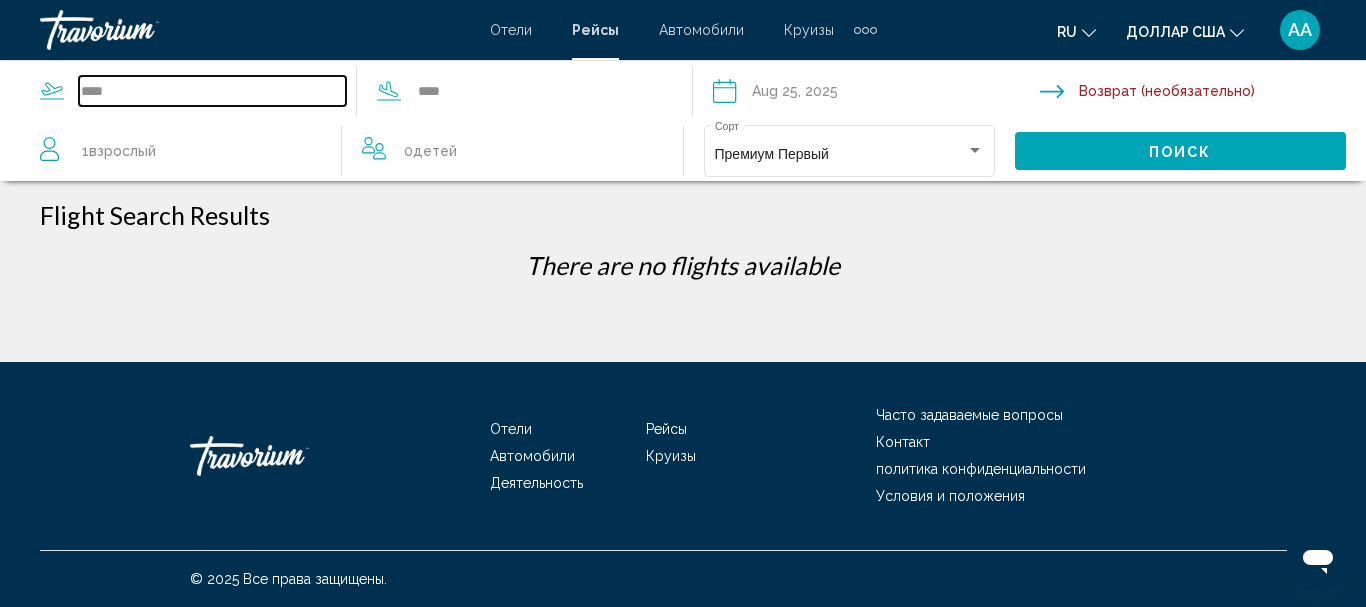 drag, startPoint x: 118, startPoint y: 87, endPoint x: 58, endPoint y: 89, distance: 60.033325 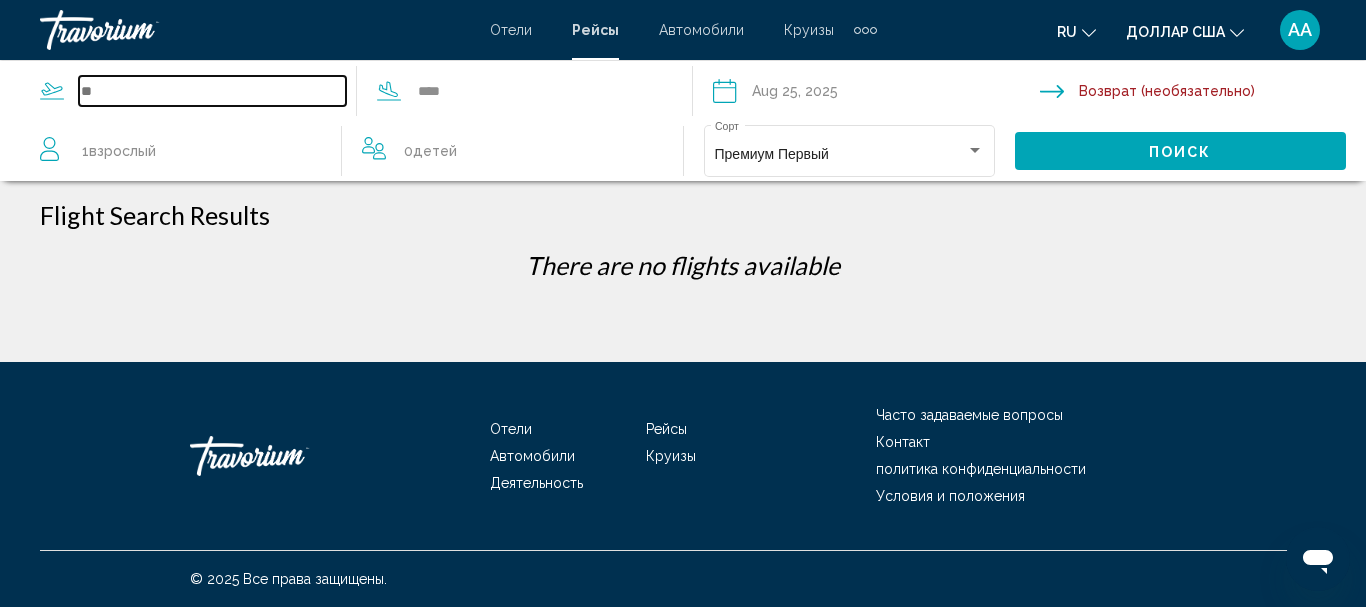 type 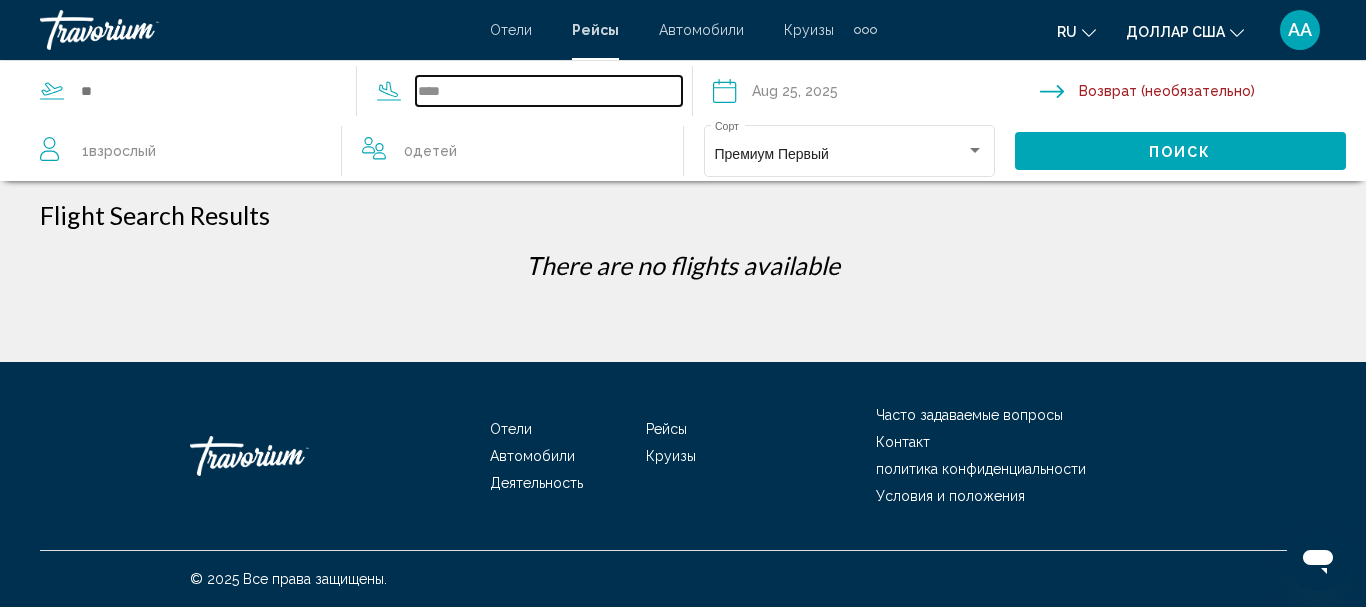drag, startPoint x: 459, startPoint y: 85, endPoint x: 409, endPoint y: 90, distance: 50.24938 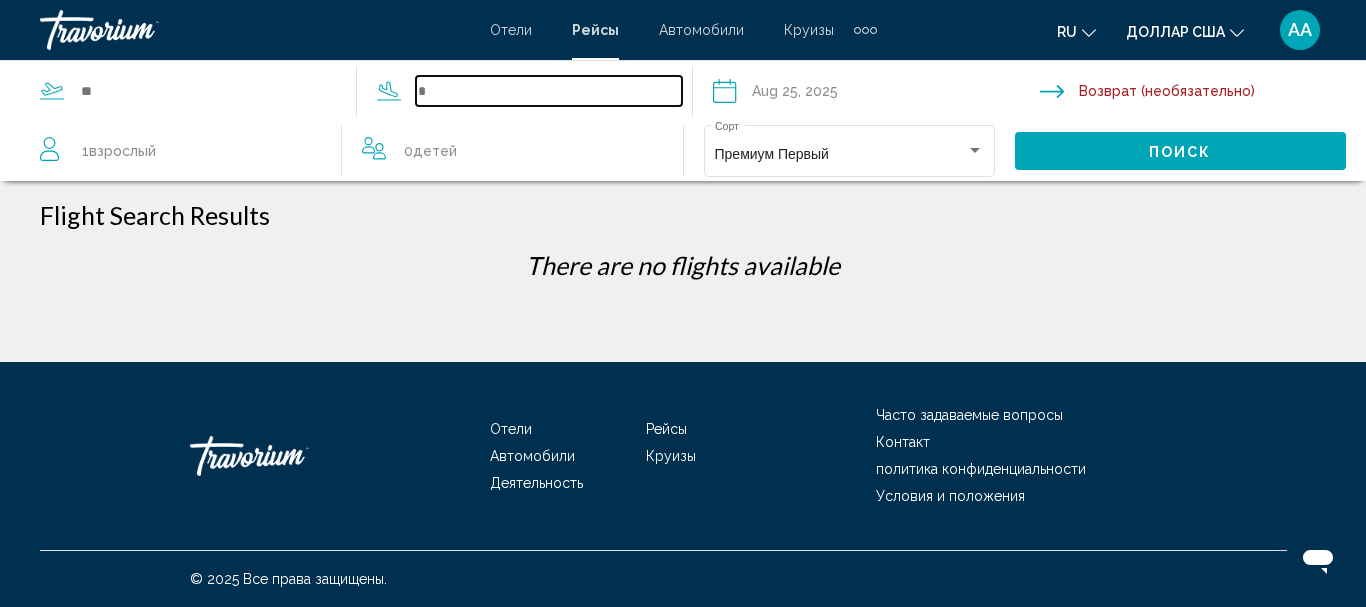 drag, startPoint x: 434, startPoint y: 90, endPoint x: 412, endPoint y: 92, distance: 22.090721 